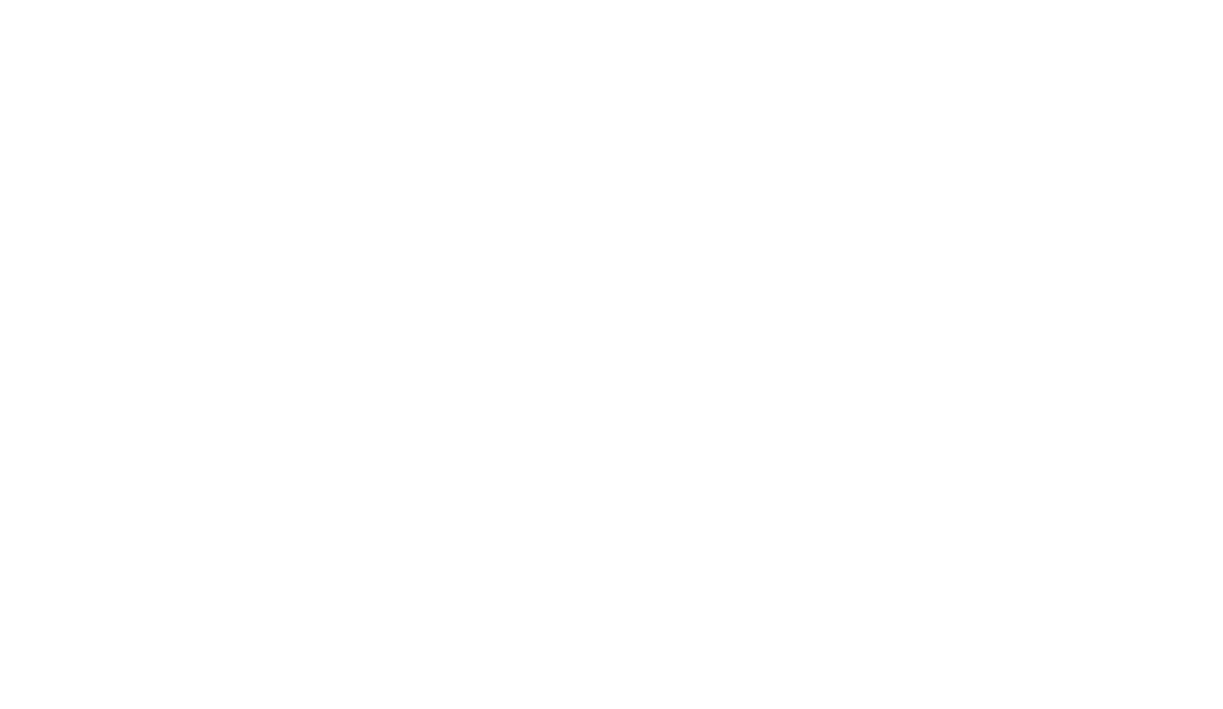 scroll, scrollTop: 0, scrollLeft: 0, axis: both 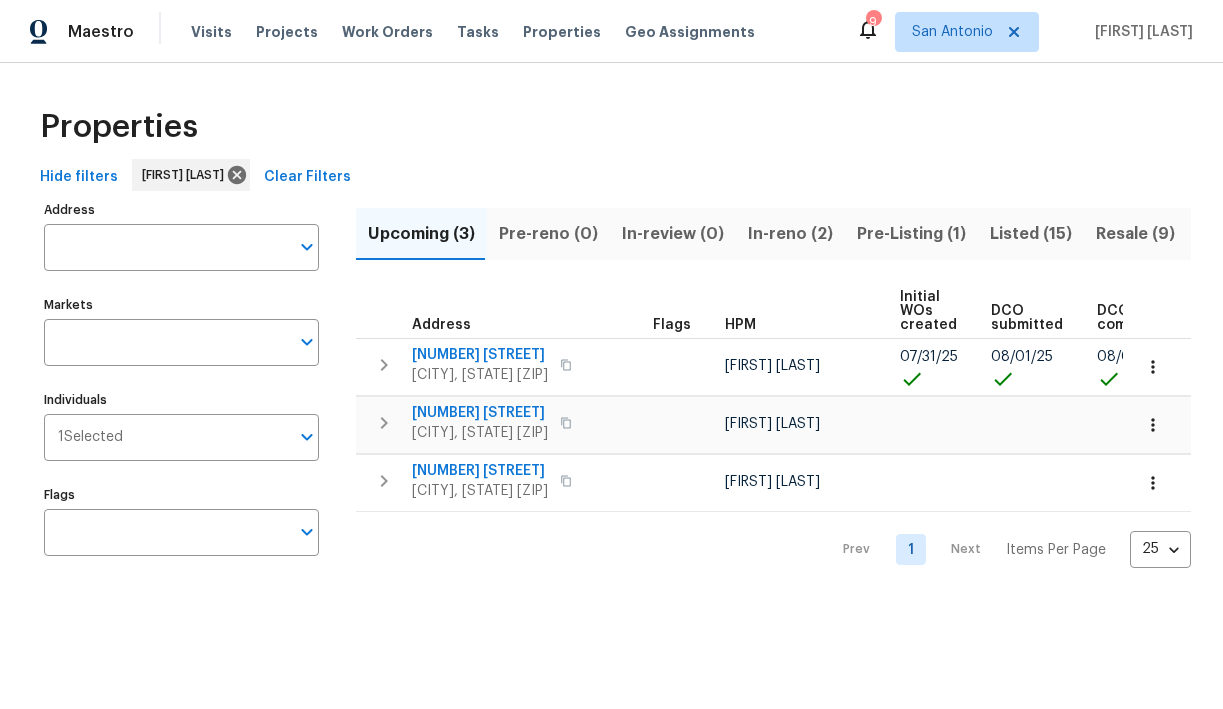click on "In-reno (2)" at bounding box center (790, 234) 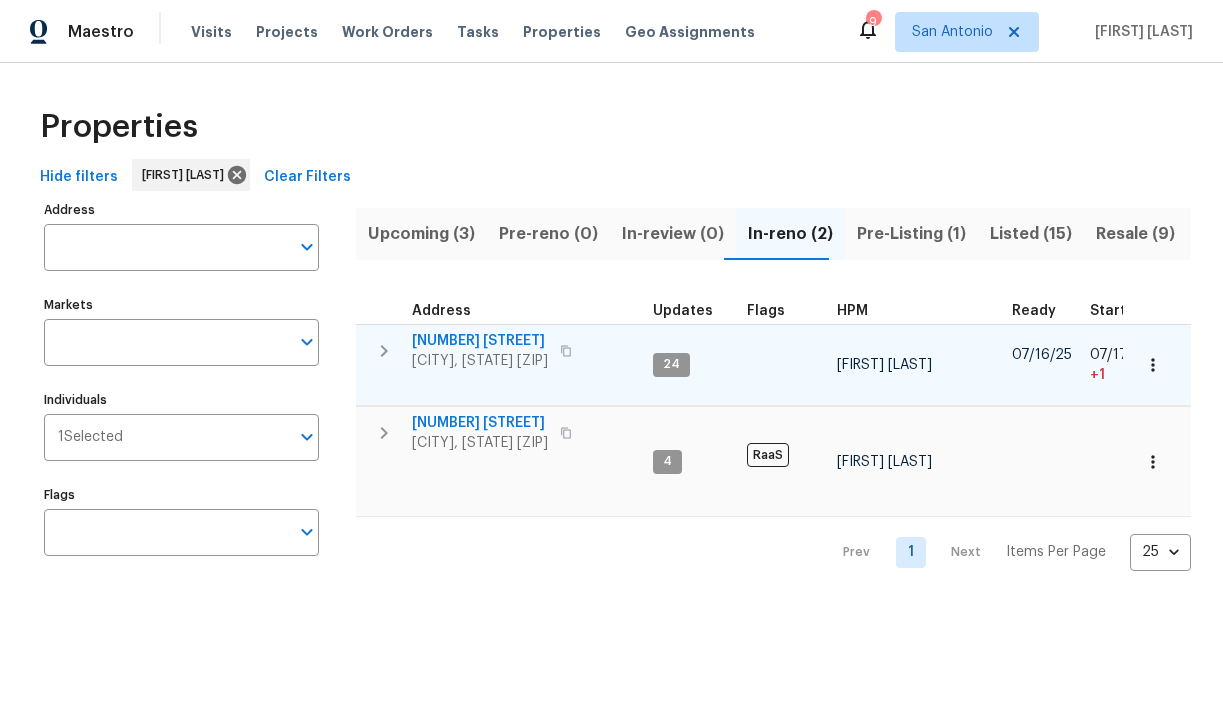 click on "[NUMBER] [STREET]" at bounding box center (480, 341) 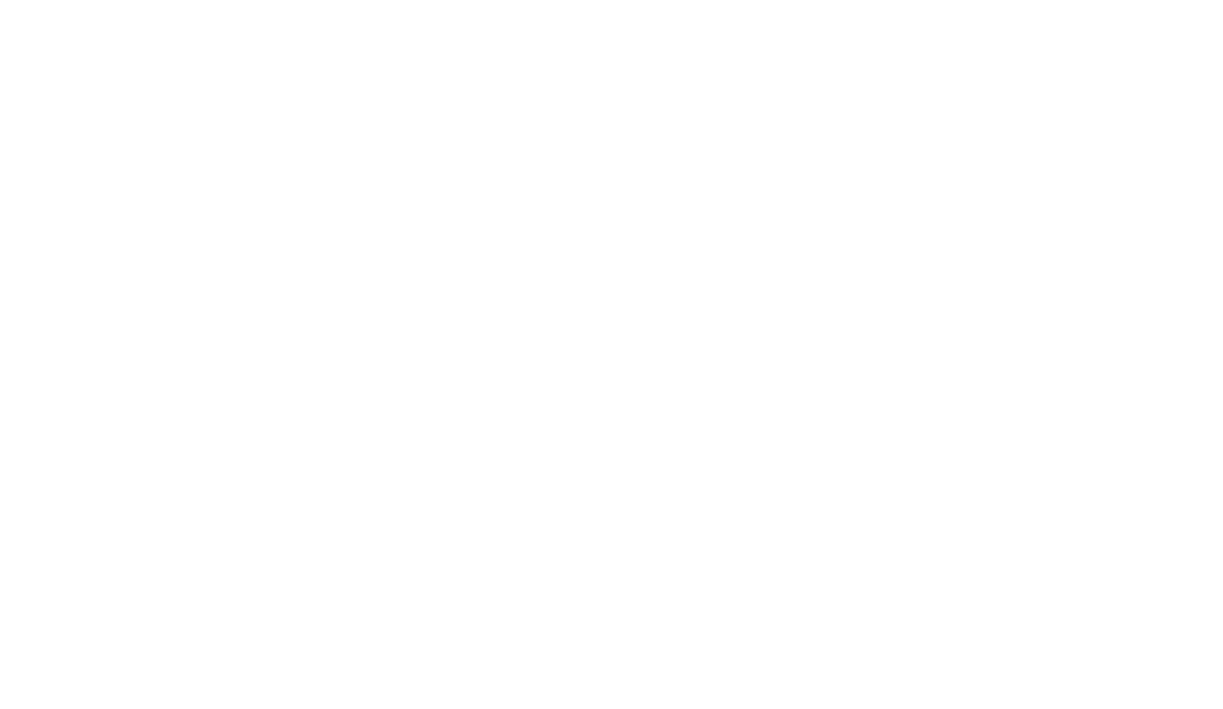 scroll, scrollTop: 0, scrollLeft: 0, axis: both 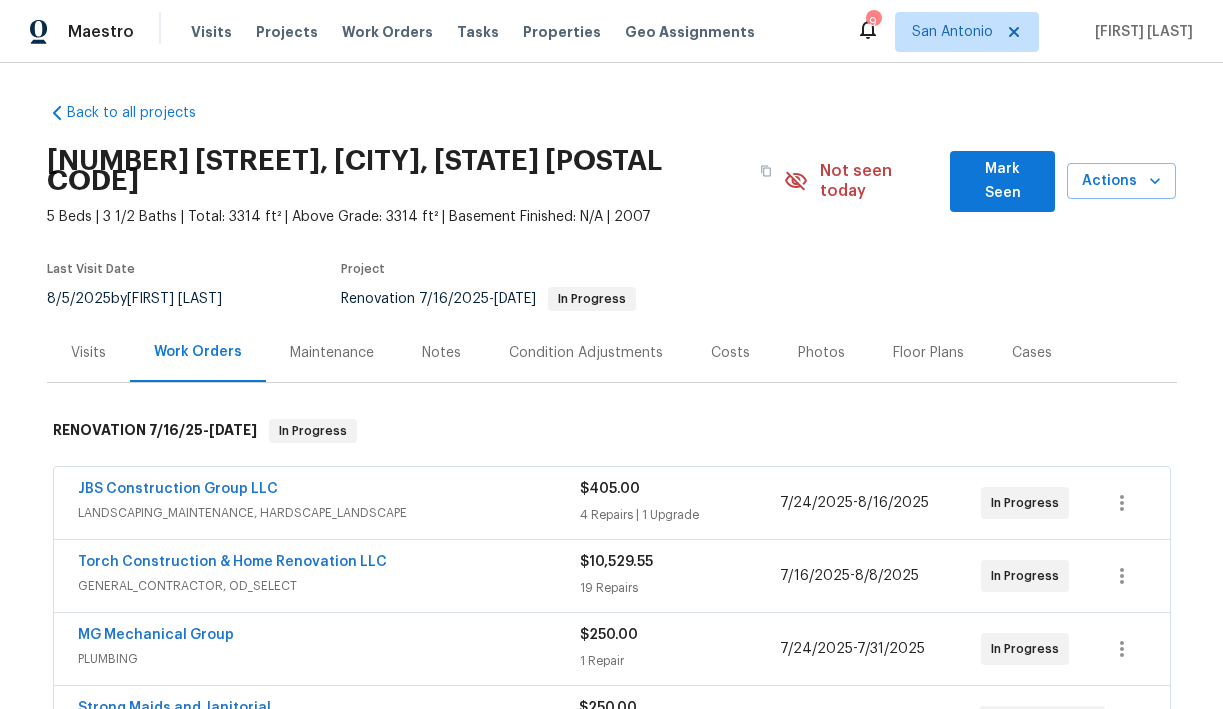 click on "Notes" at bounding box center (441, 353) 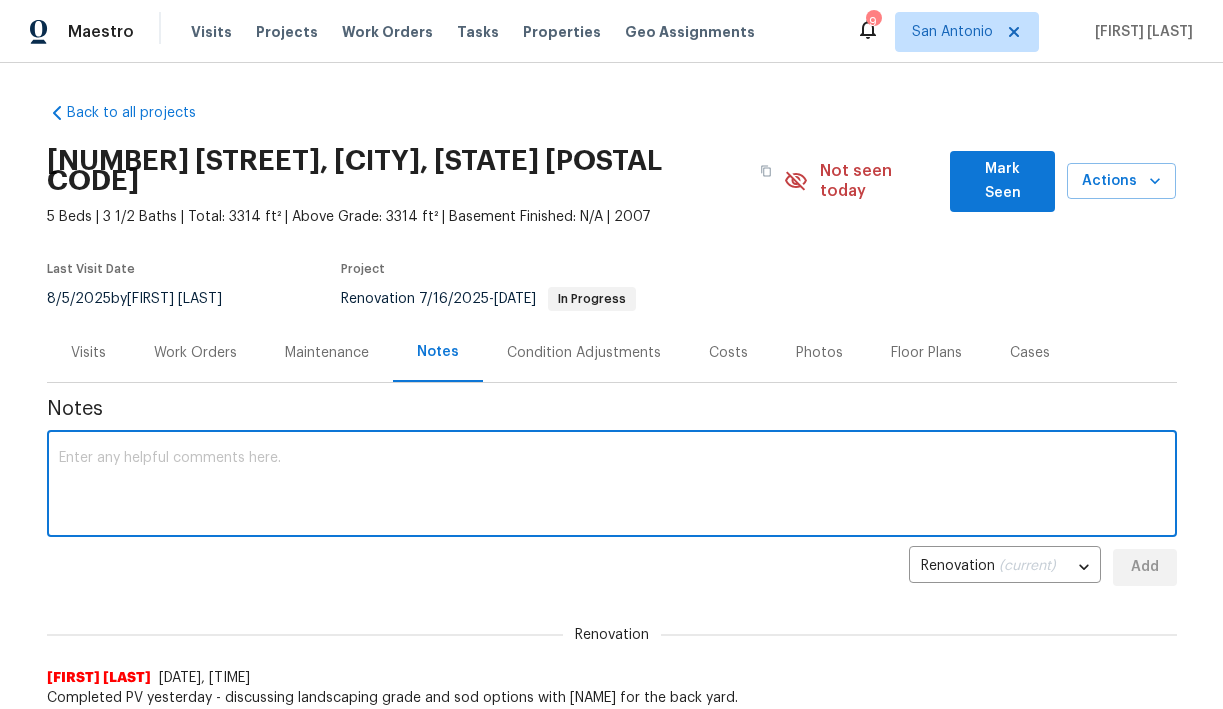 click at bounding box center [612, 486] 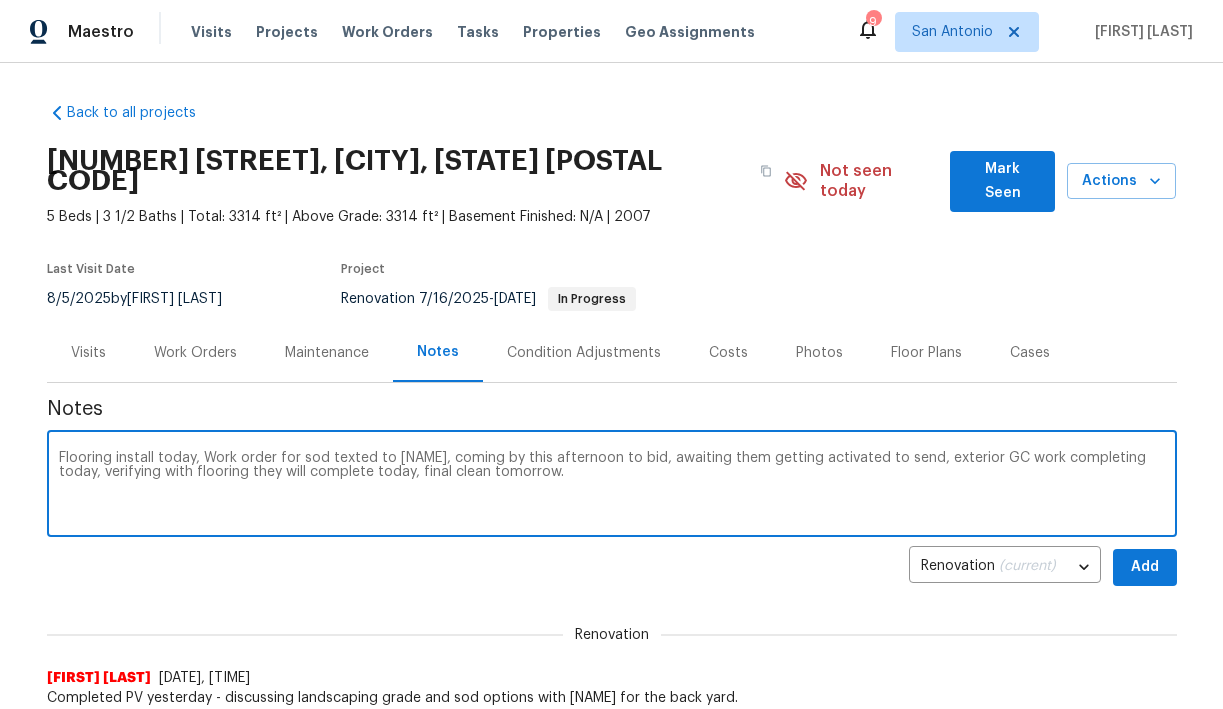 type on "Flooring install today, Work order for sod texted to [NAME], coming by this afternoon to bid, awaiting them getting activated to send, exterior GC work completing today, verifying with flooring they will complete today, final clean tomorrow." 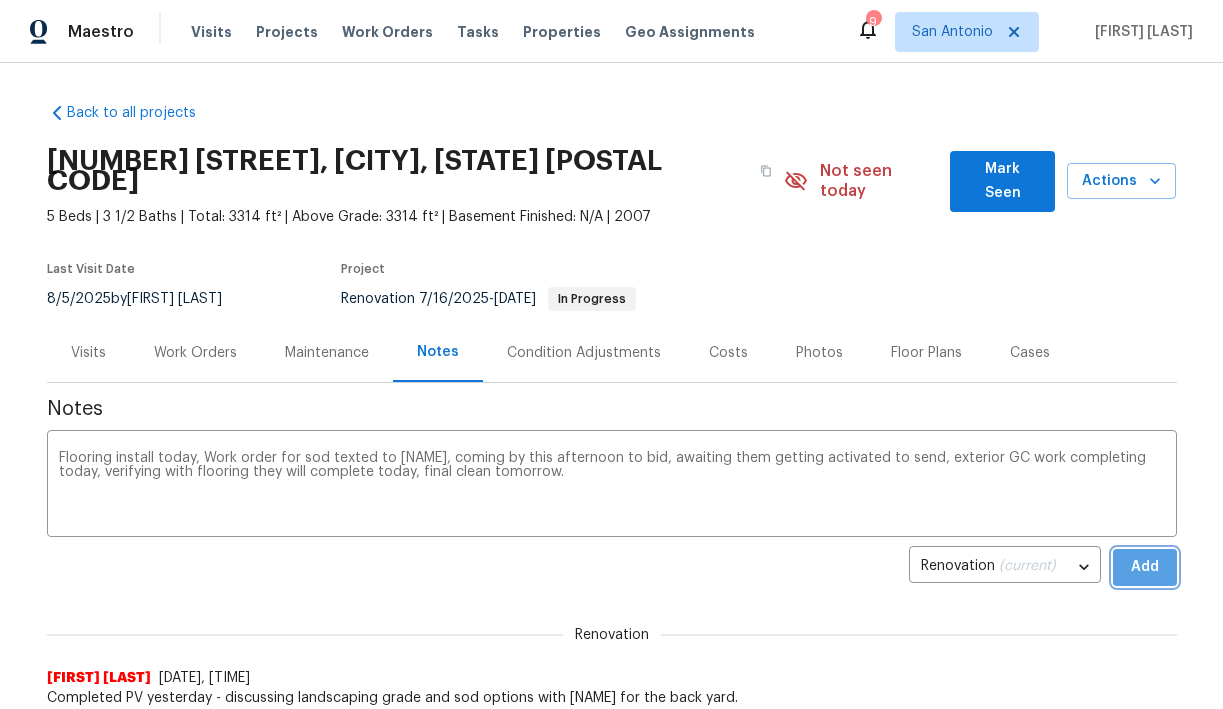 click on "Add" at bounding box center [1145, 567] 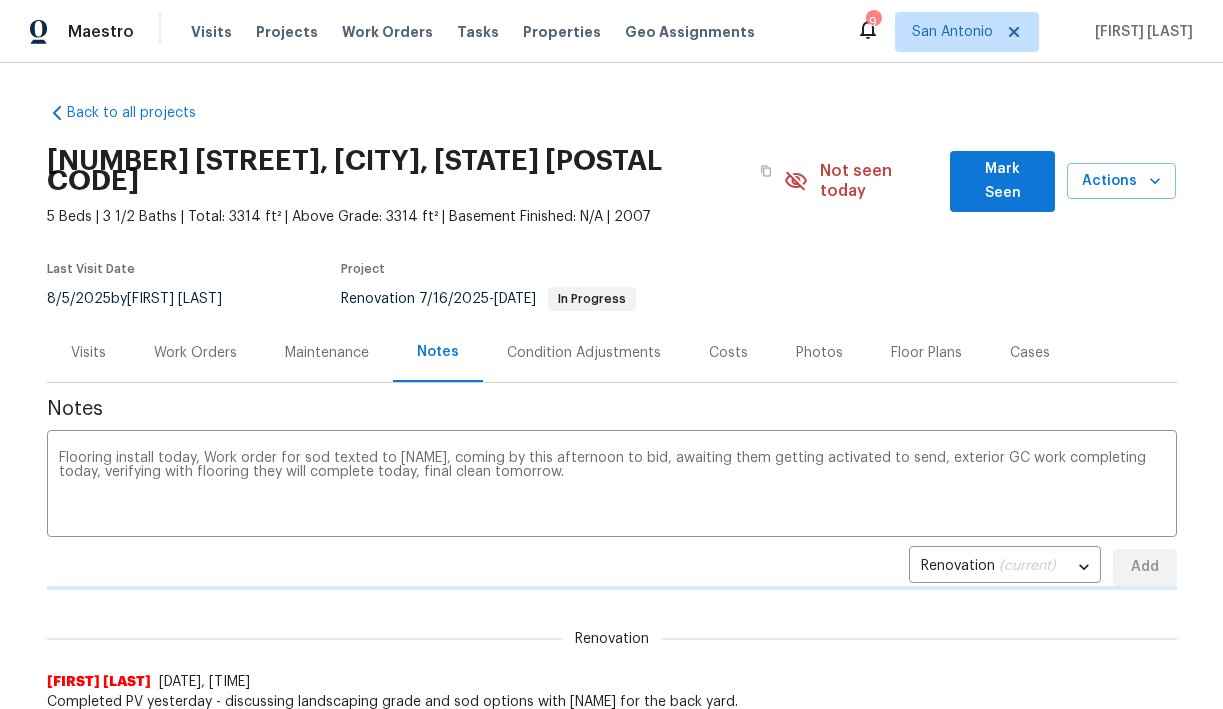 type 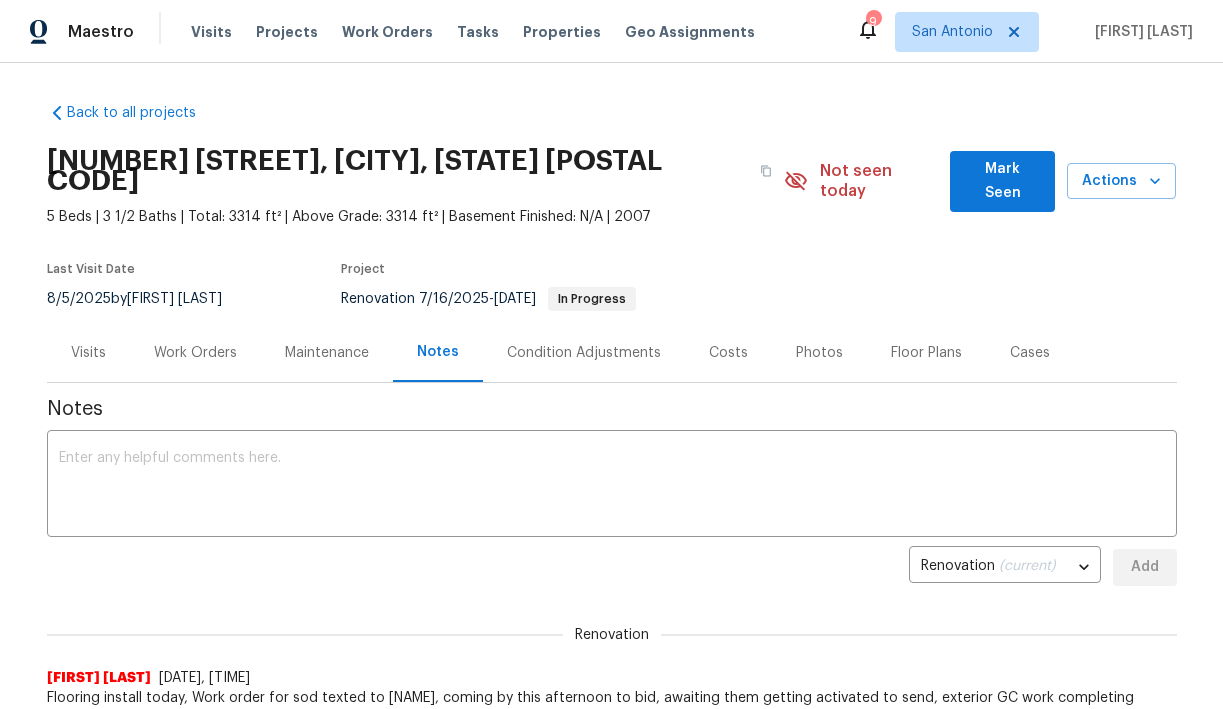 click on "Work Orders" at bounding box center [195, 353] 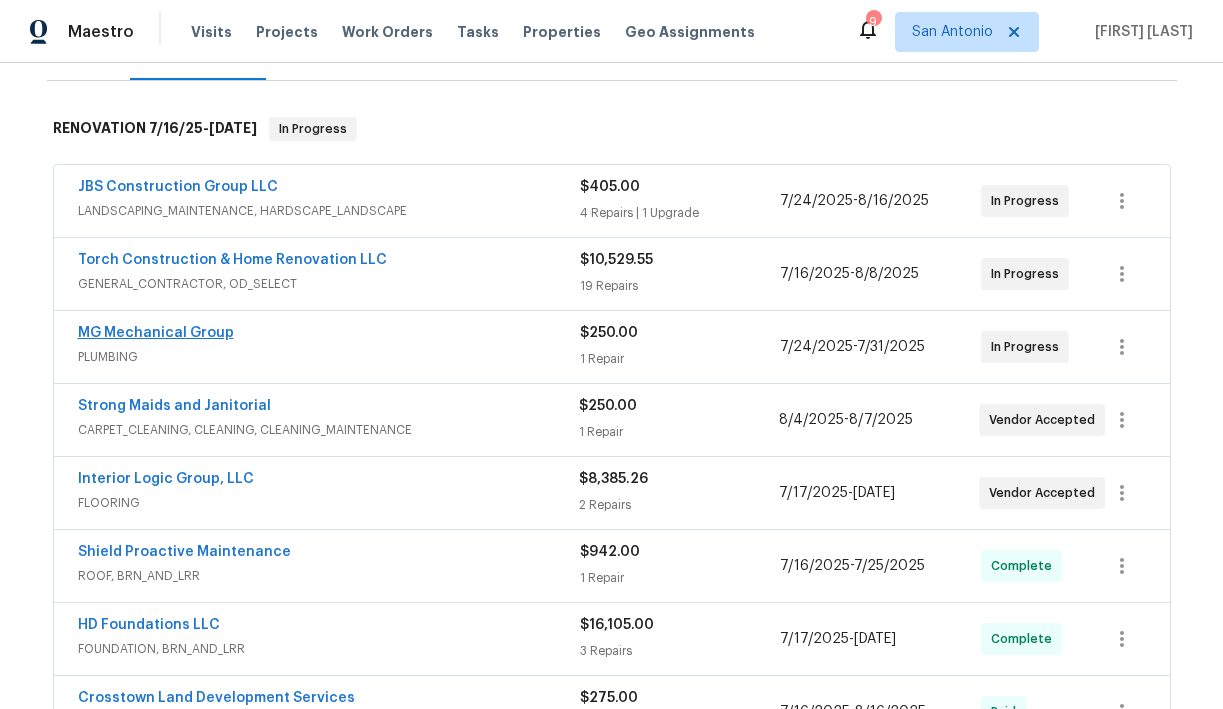 scroll, scrollTop: 317, scrollLeft: 0, axis: vertical 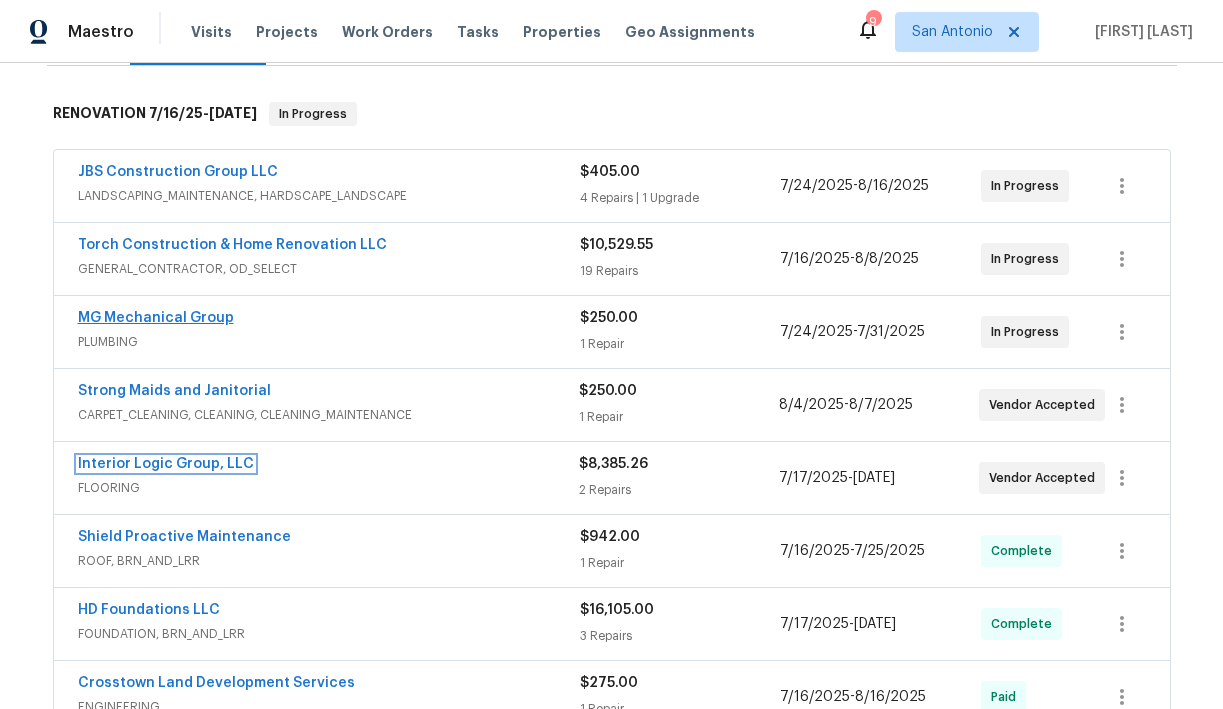 click on "Interior Logic Group, LLC" at bounding box center [166, 464] 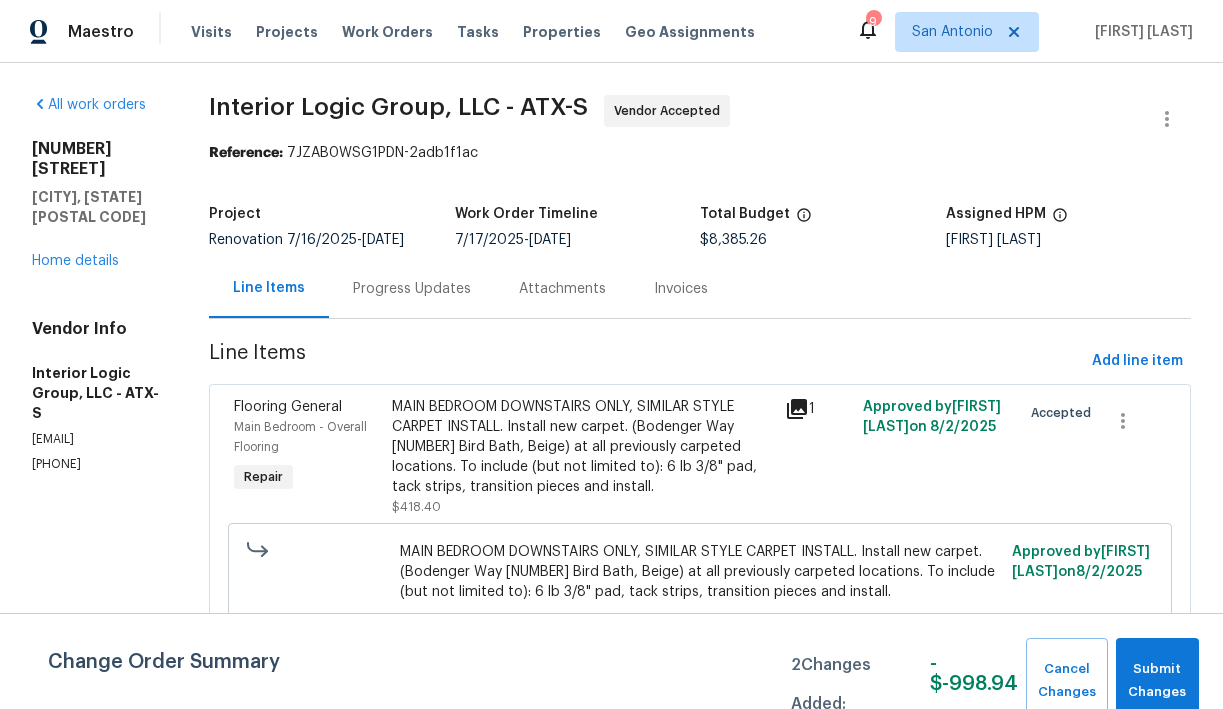 click on "Progress Updates" at bounding box center [412, 289] 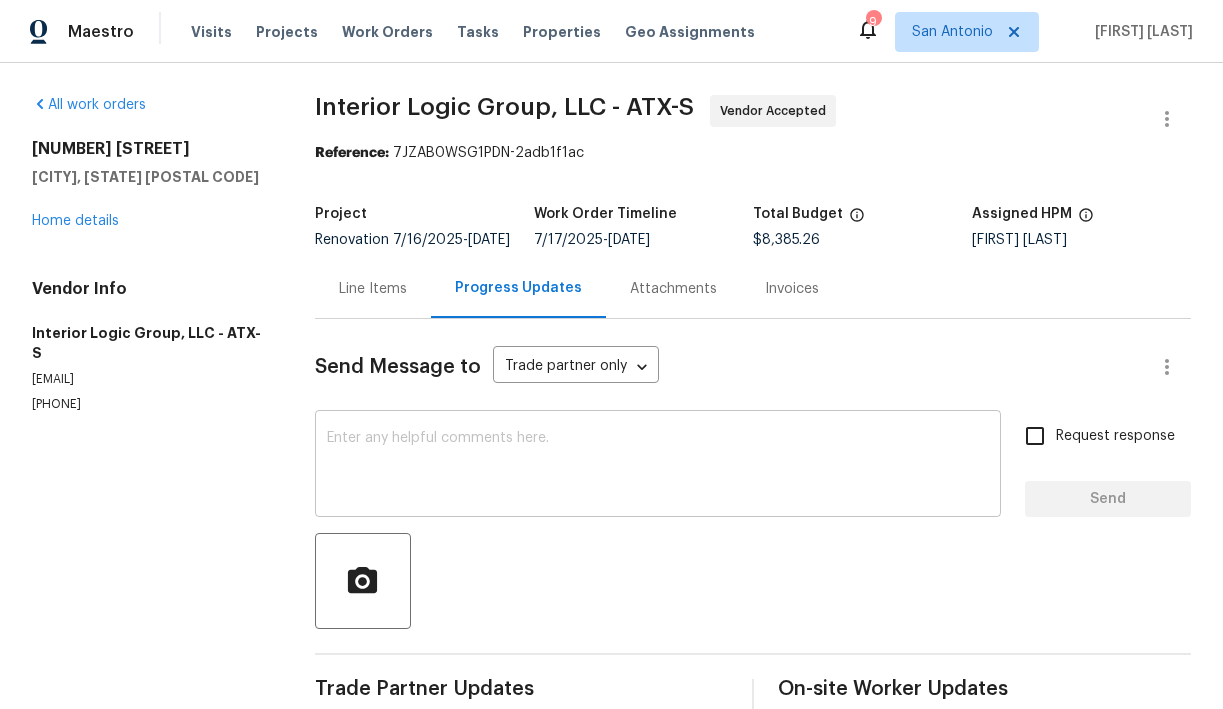 click at bounding box center (658, 466) 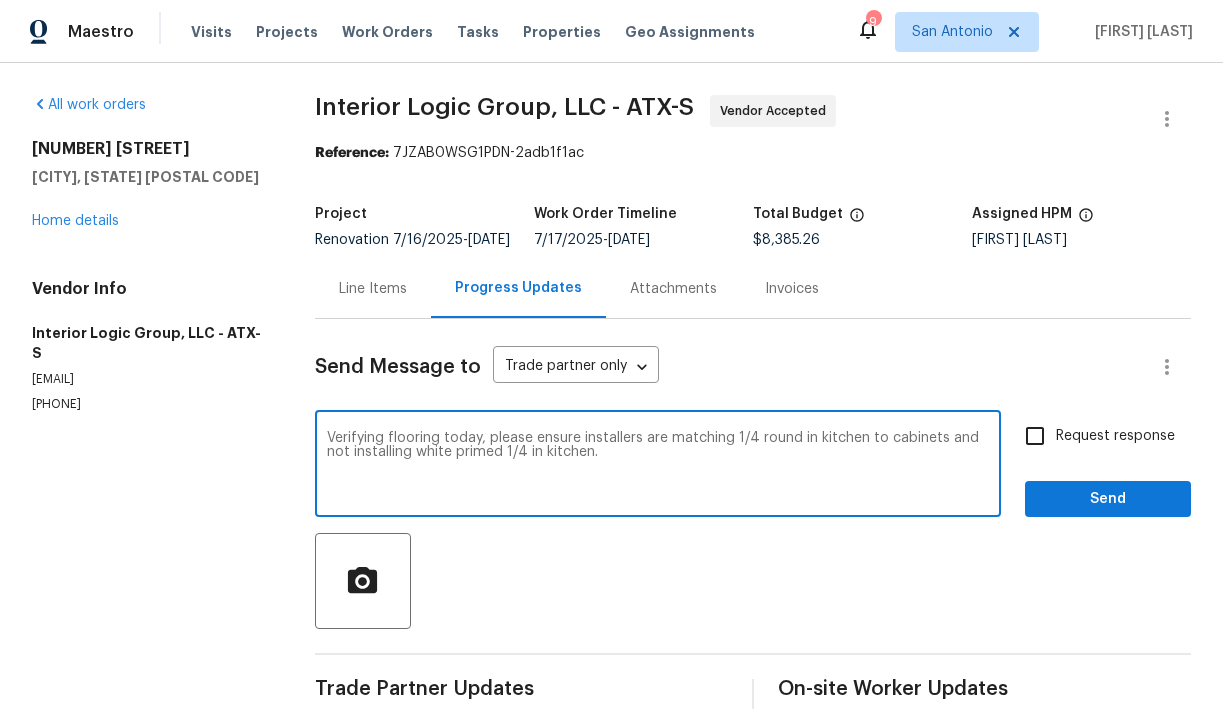 scroll, scrollTop: 36, scrollLeft: 0, axis: vertical 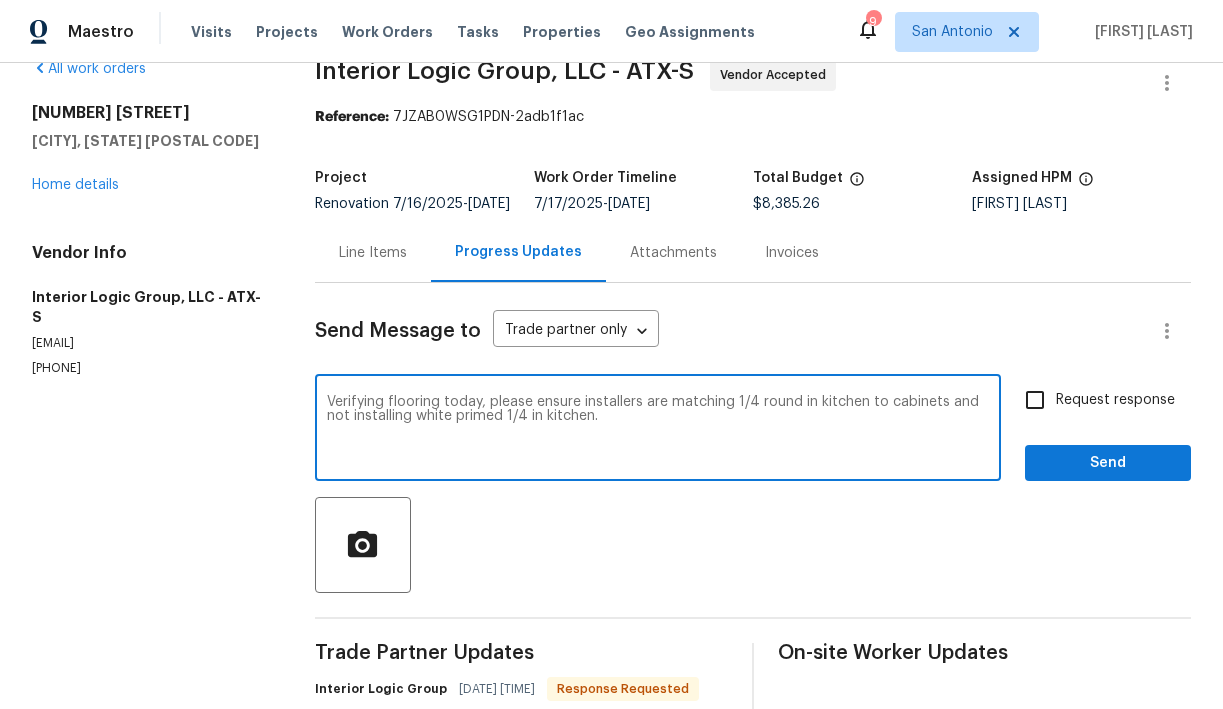 type on "Verifying flooring today, please ensure installers are matching 1/4 round in kitchen to cabinets and not installing white primed 1/4 in kitchen." 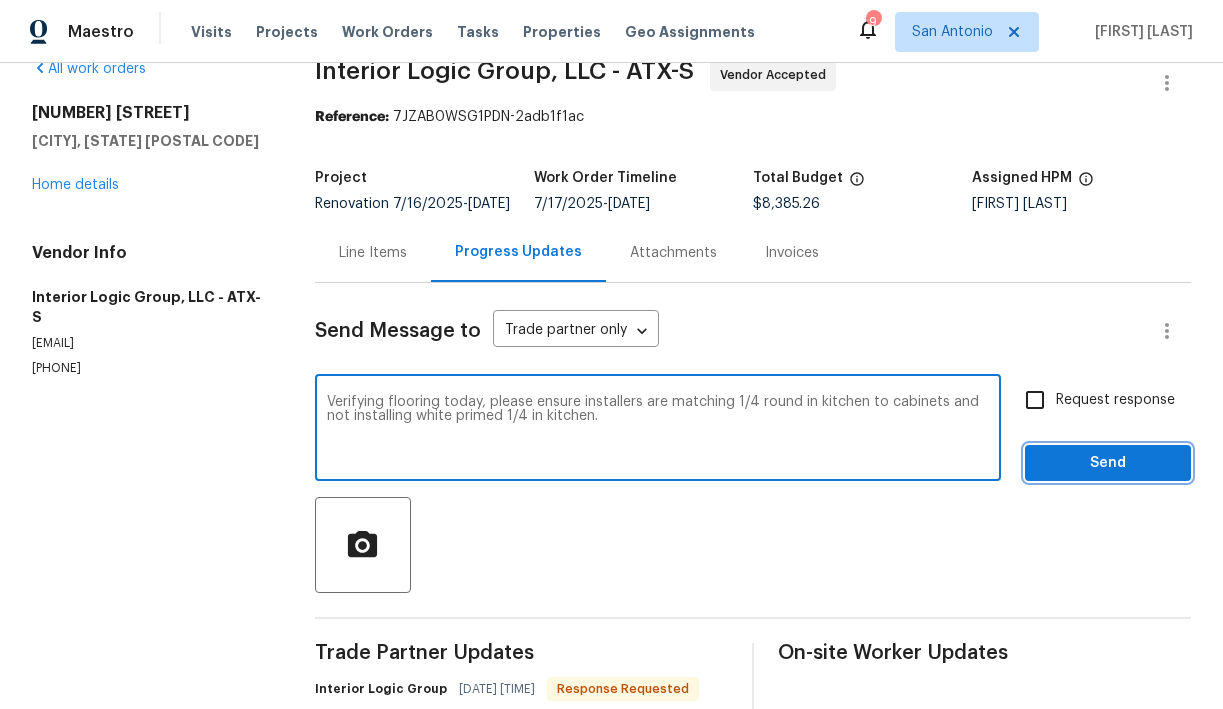 click on "Send" at bounding box center (1108, 463) 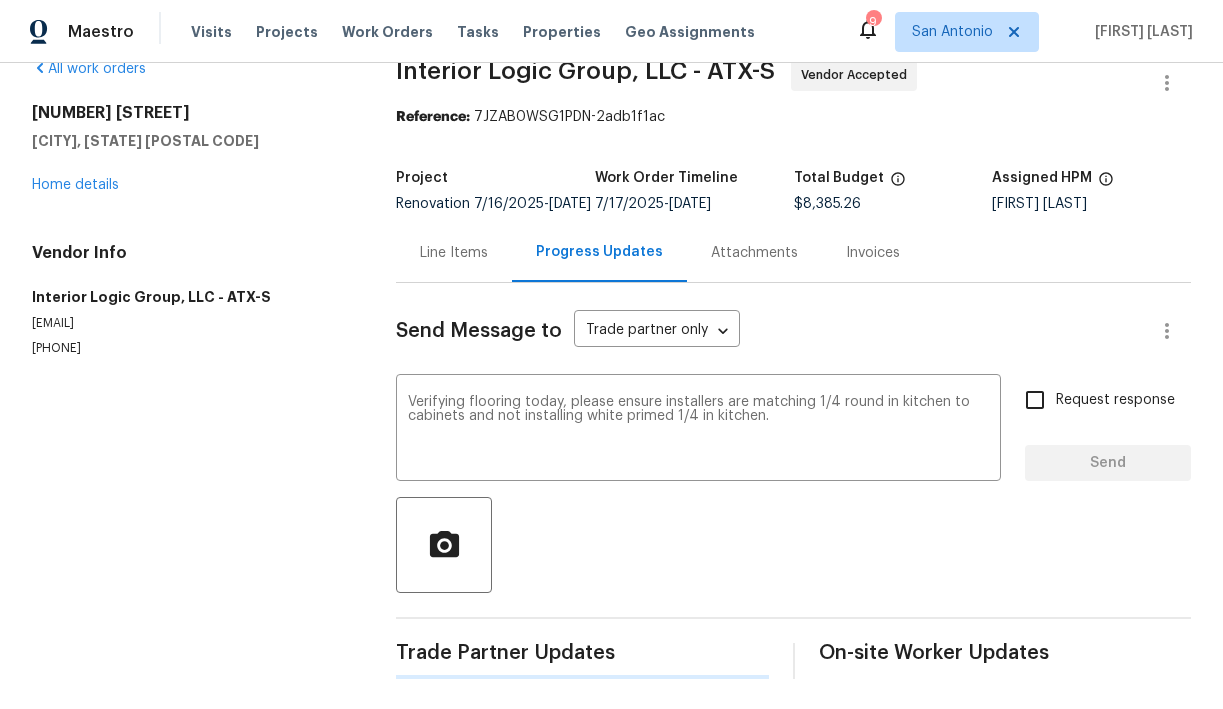 type 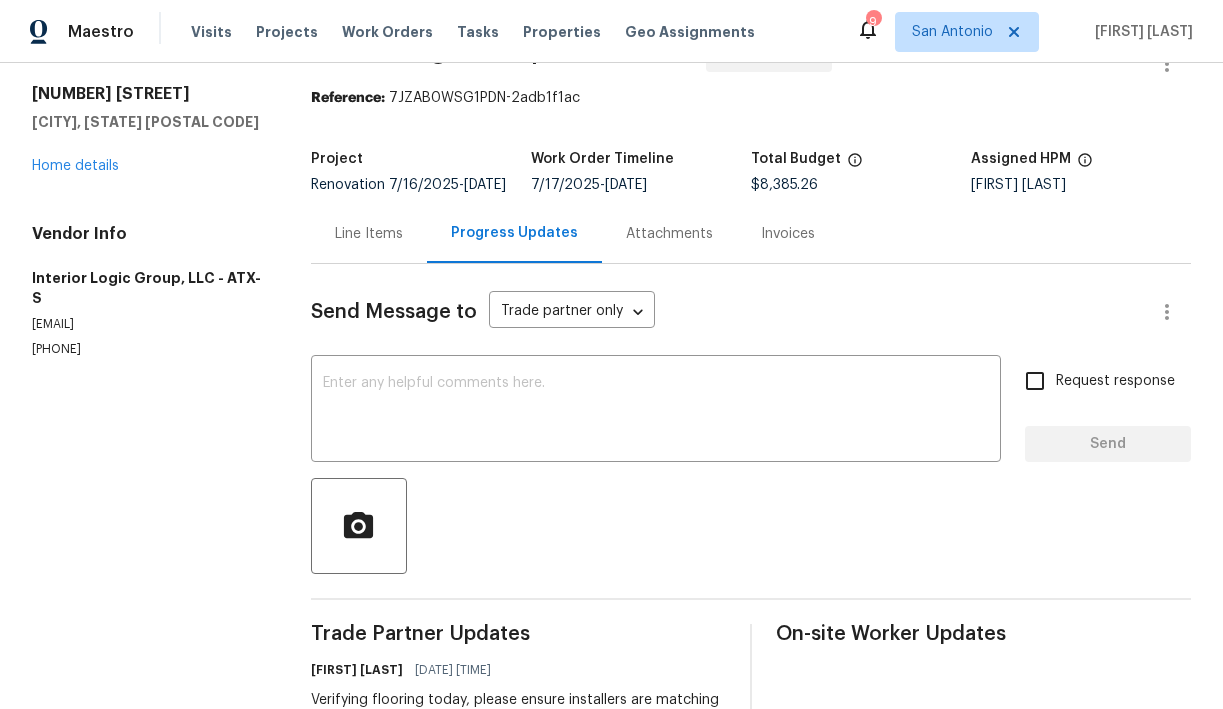 scroll, scrollTop: 23, scrollLeft: 0, axis: vertical 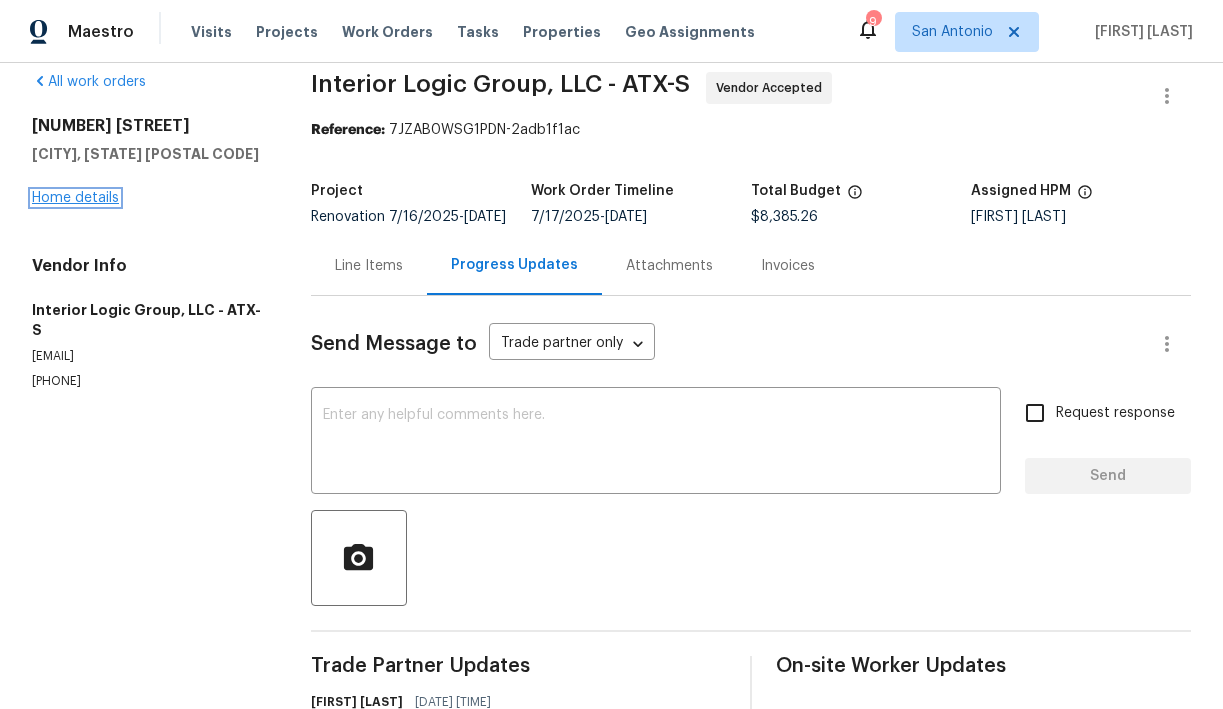 click on "Home details" at bounding box center (75, 198) 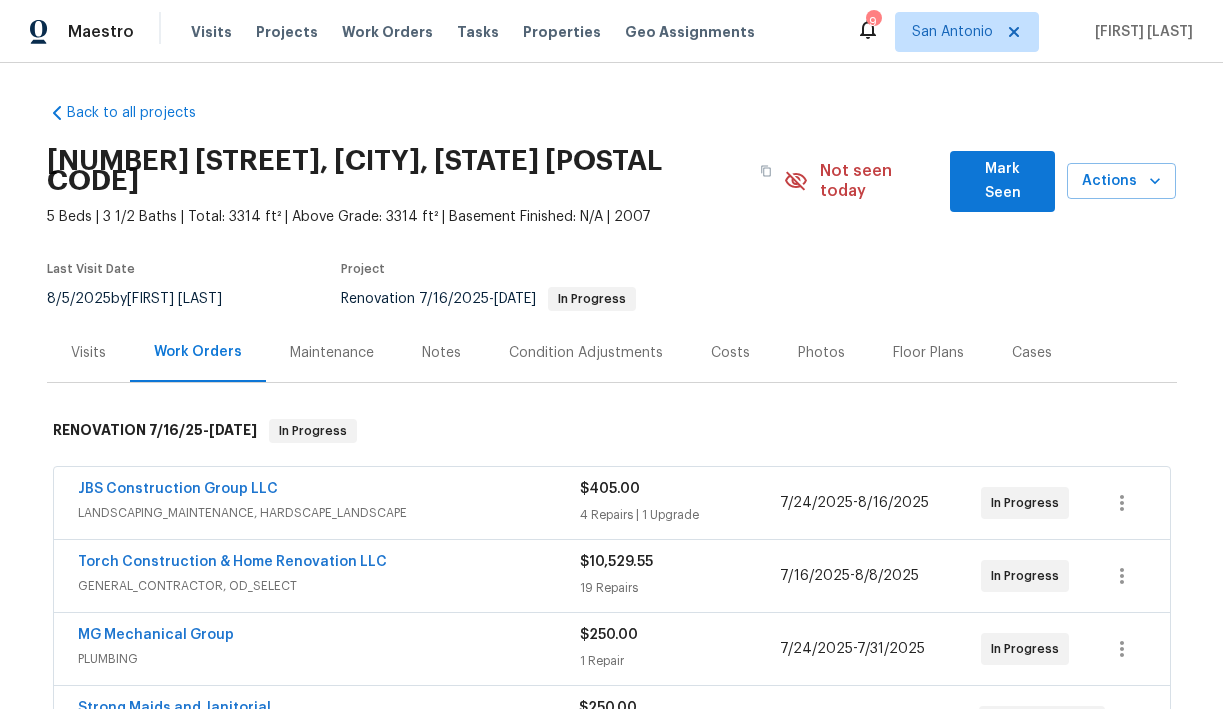 click on "Mark Seen" at bounding box center [1002, 181] 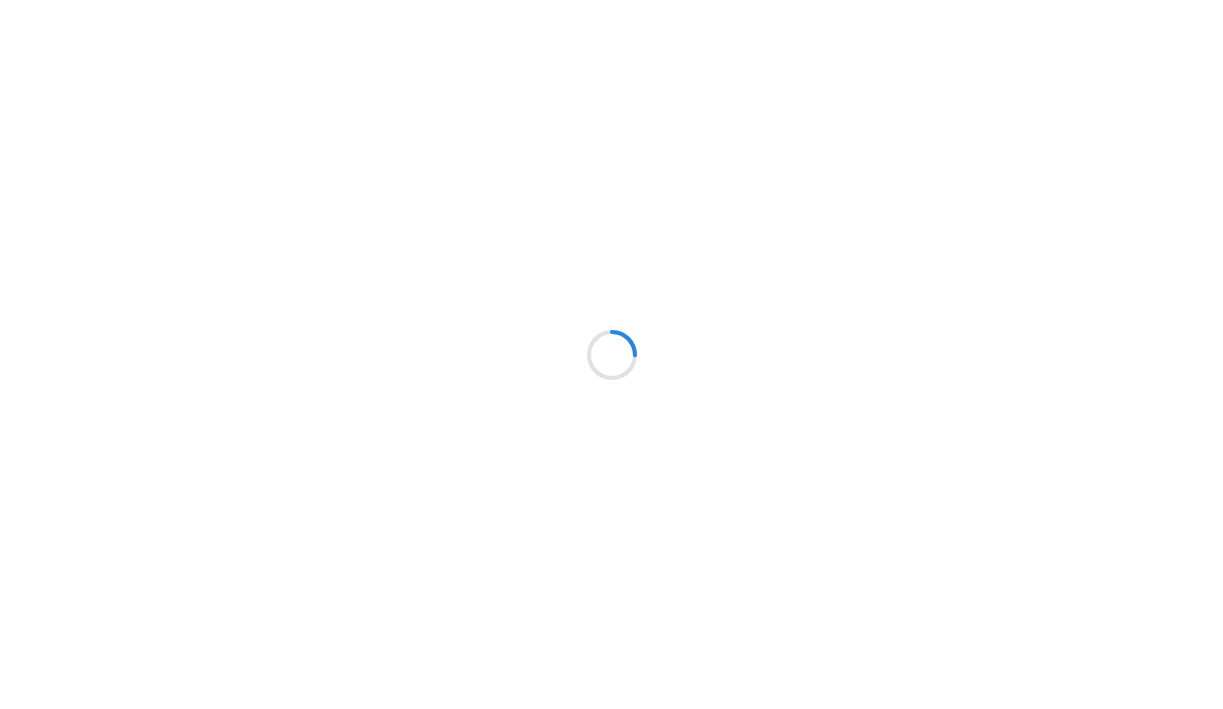 scroll, scrollTop: 0, scrollLeft: 0, axis: both 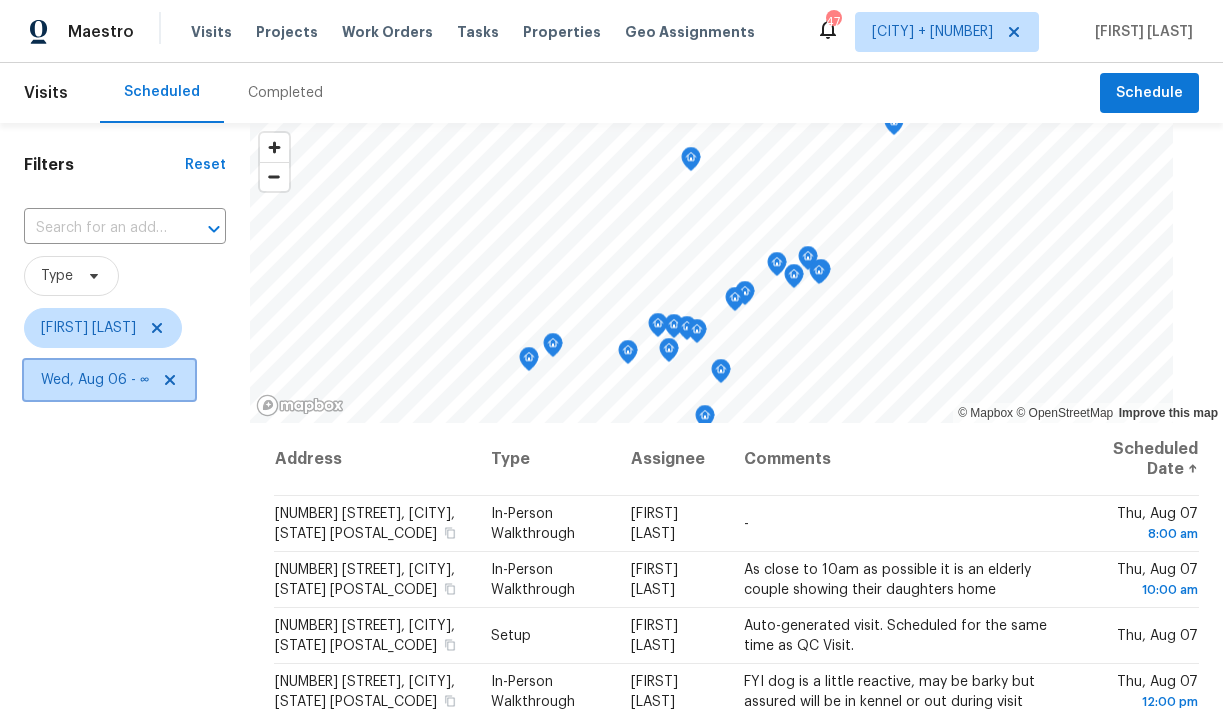 click 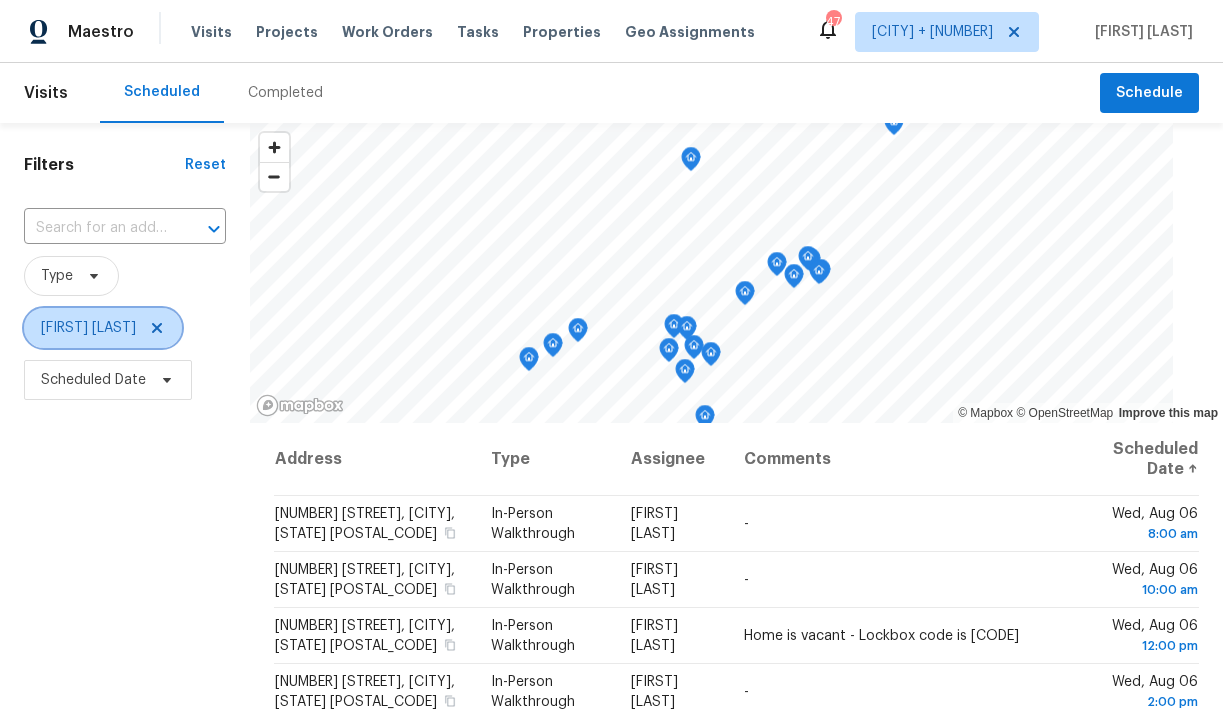 click 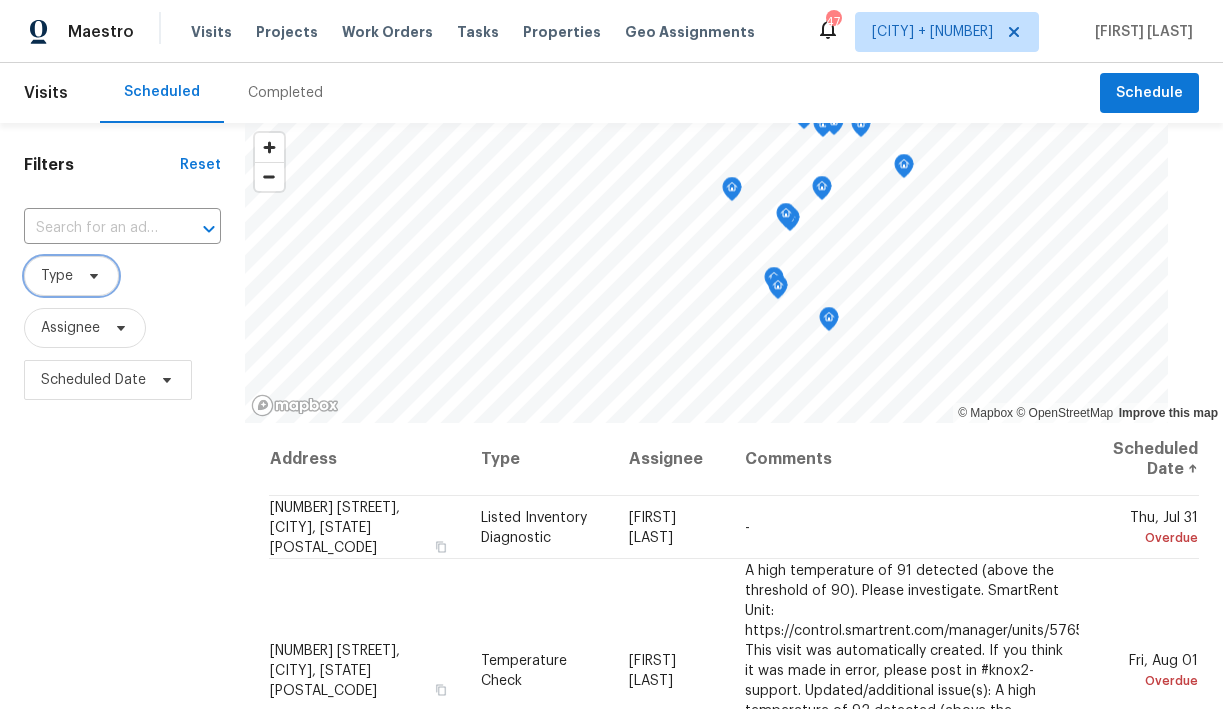 click on "Type" at bounding box center [71, 276] 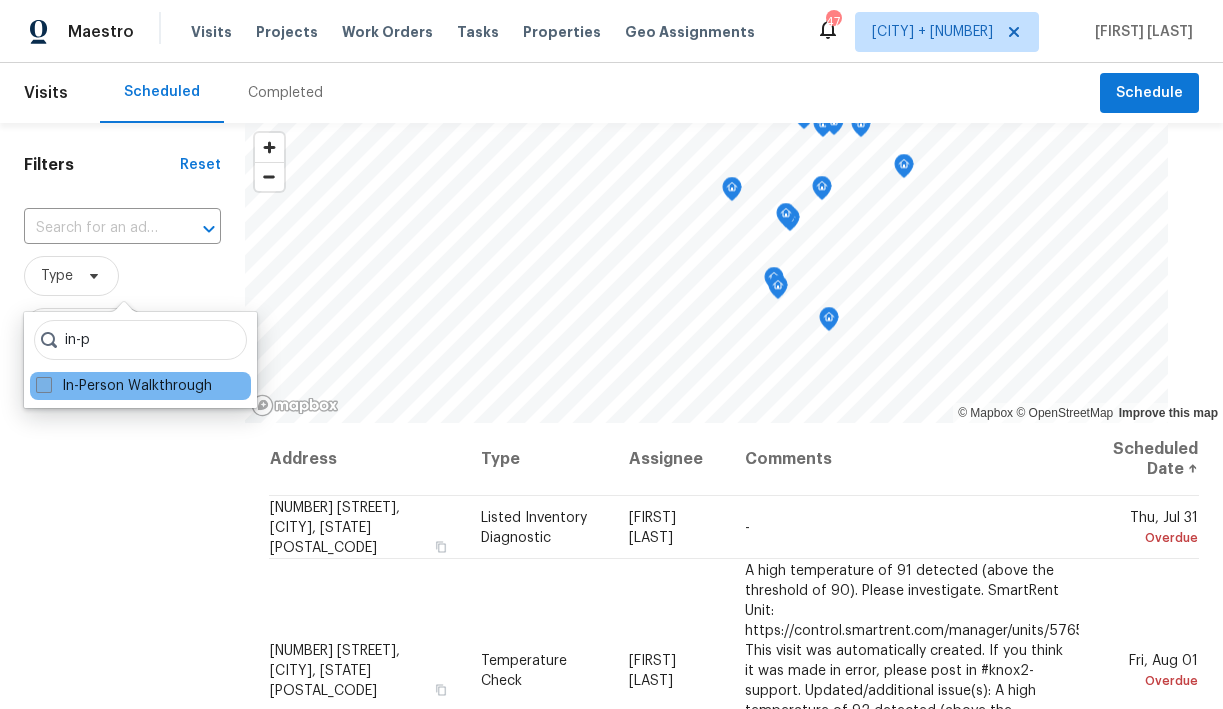 type on "in-p" 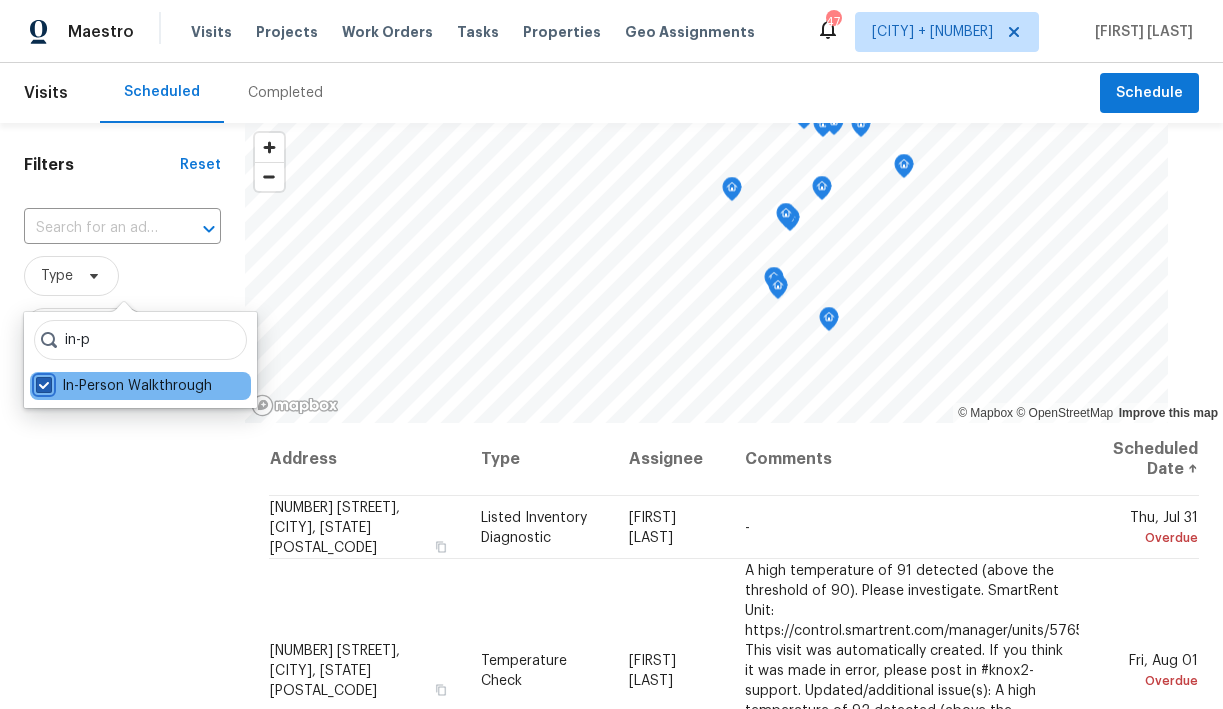 checkbox on "true" 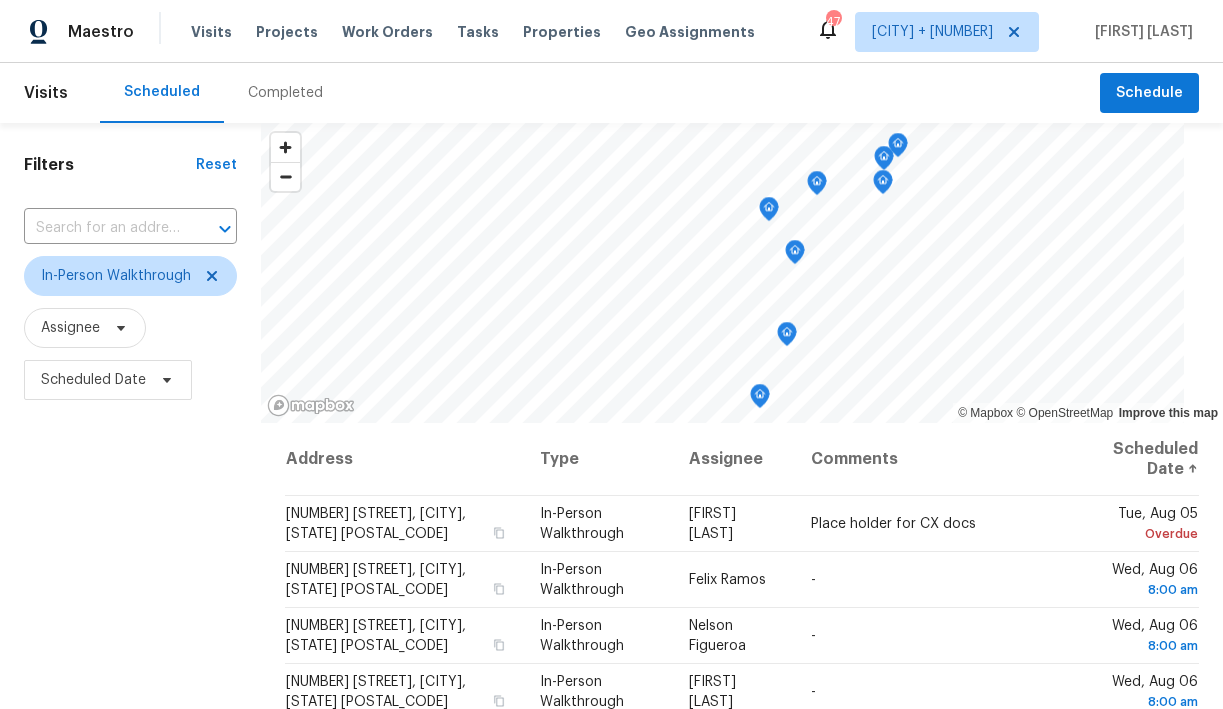 click on "Filters Reset ​ In-Person Walkthrough Assignee Scheduled Date" at bounding box center (130, 556) 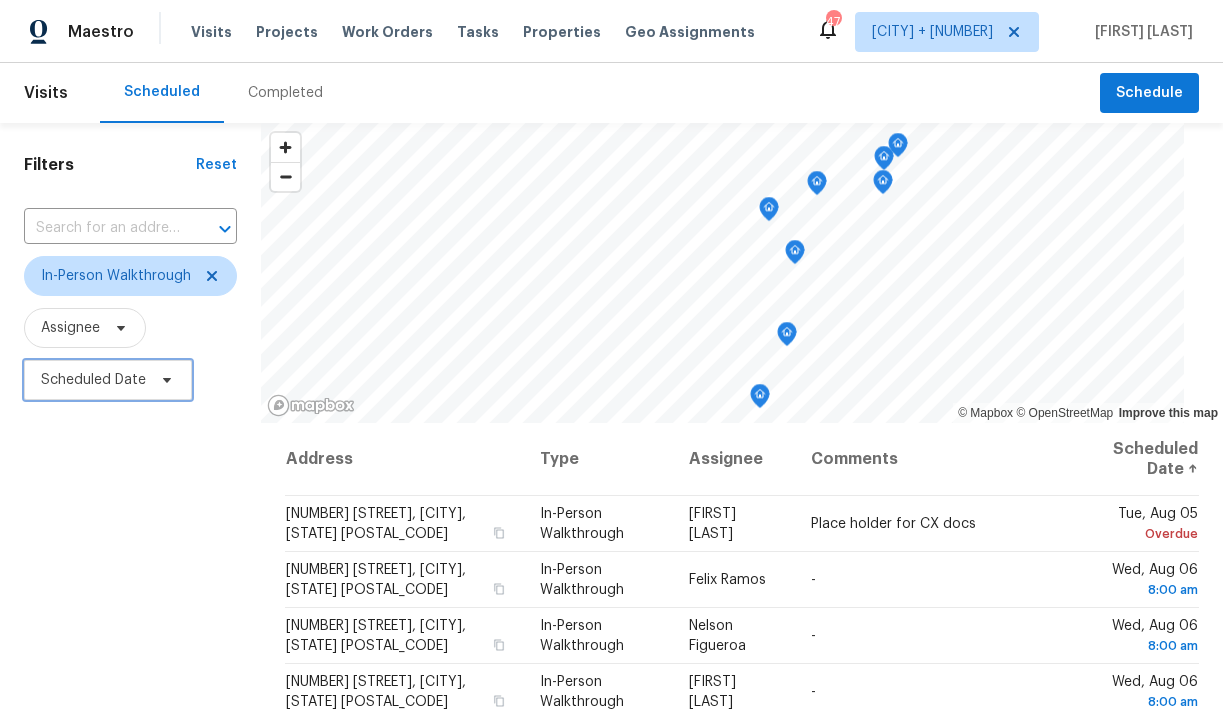 click 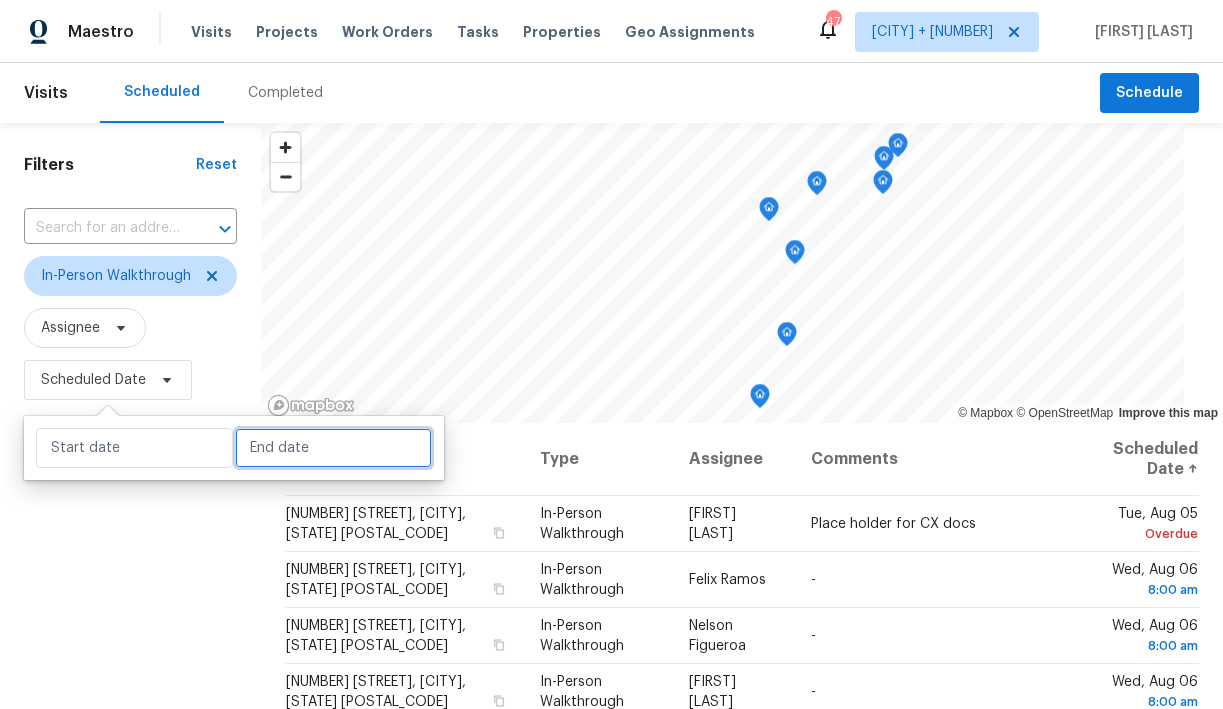 select on "7" 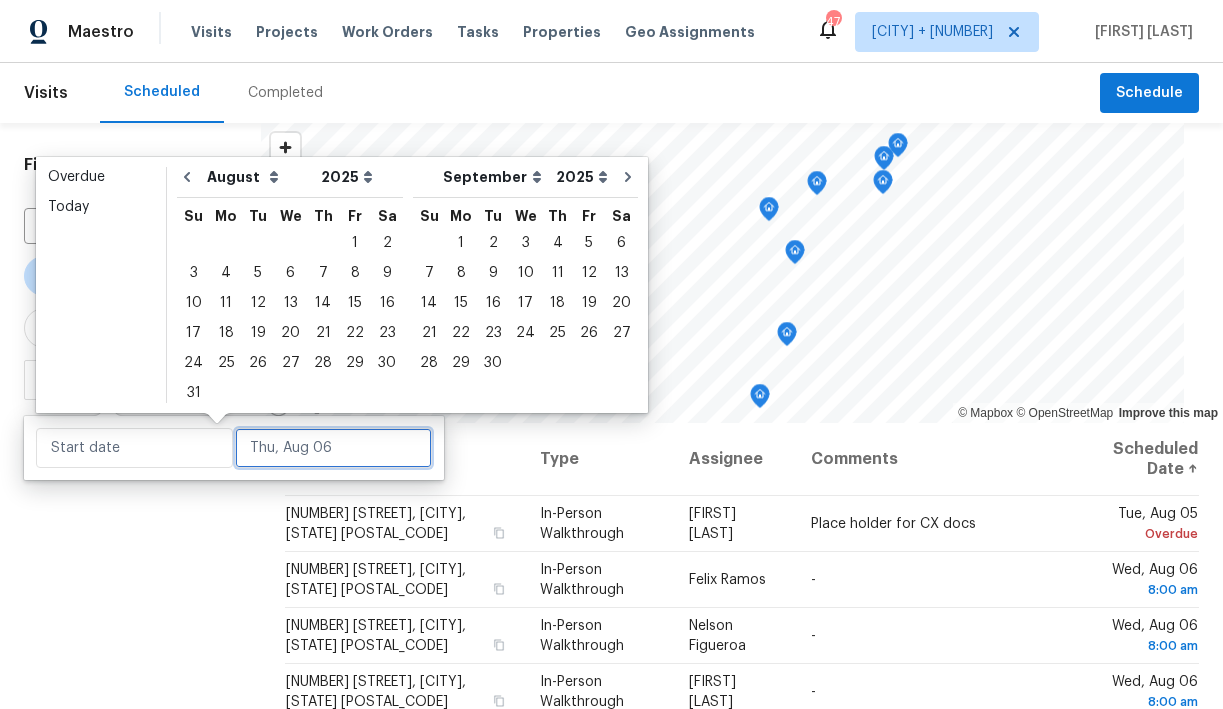 click at bounding box center (333, 448) 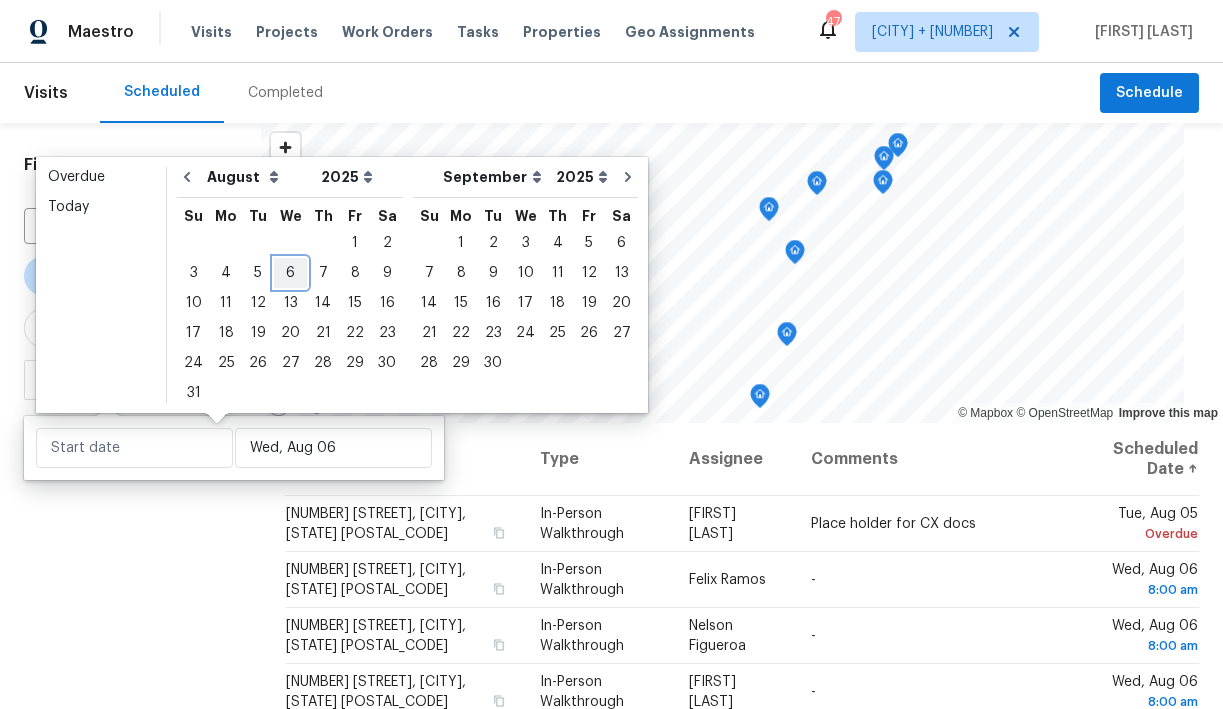 click on "6" at bounding box center [290, 273] 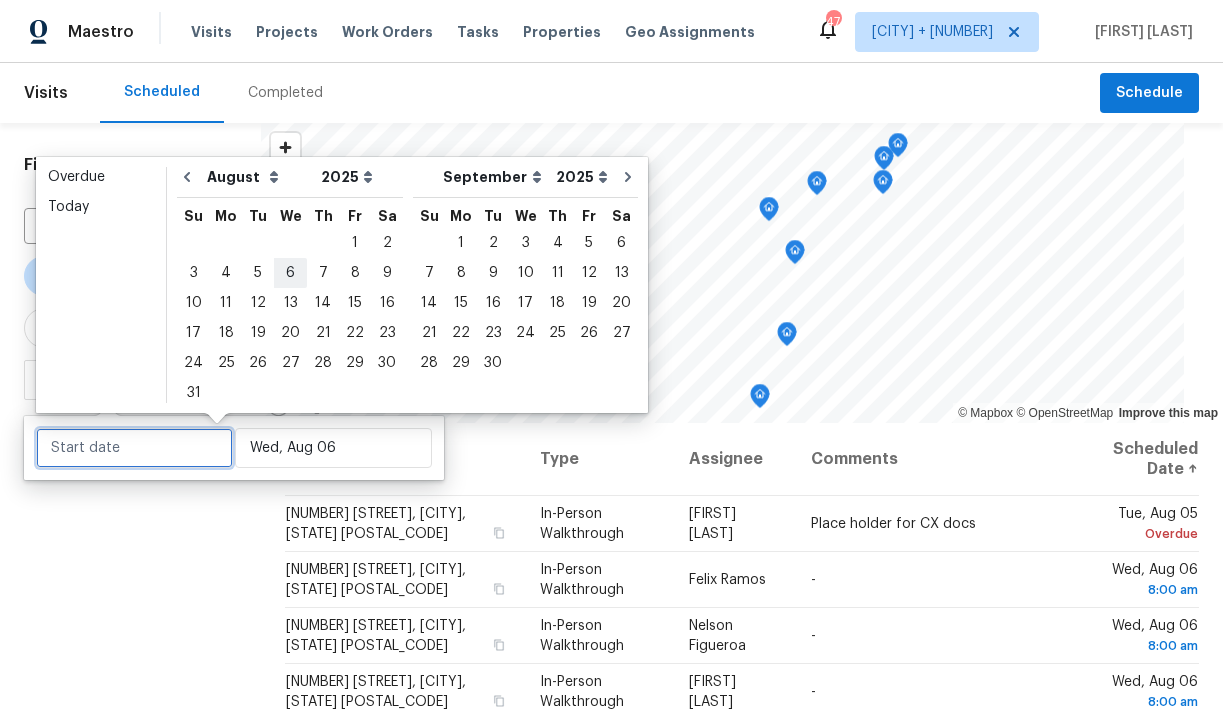 type on "Wed, Aug 06" 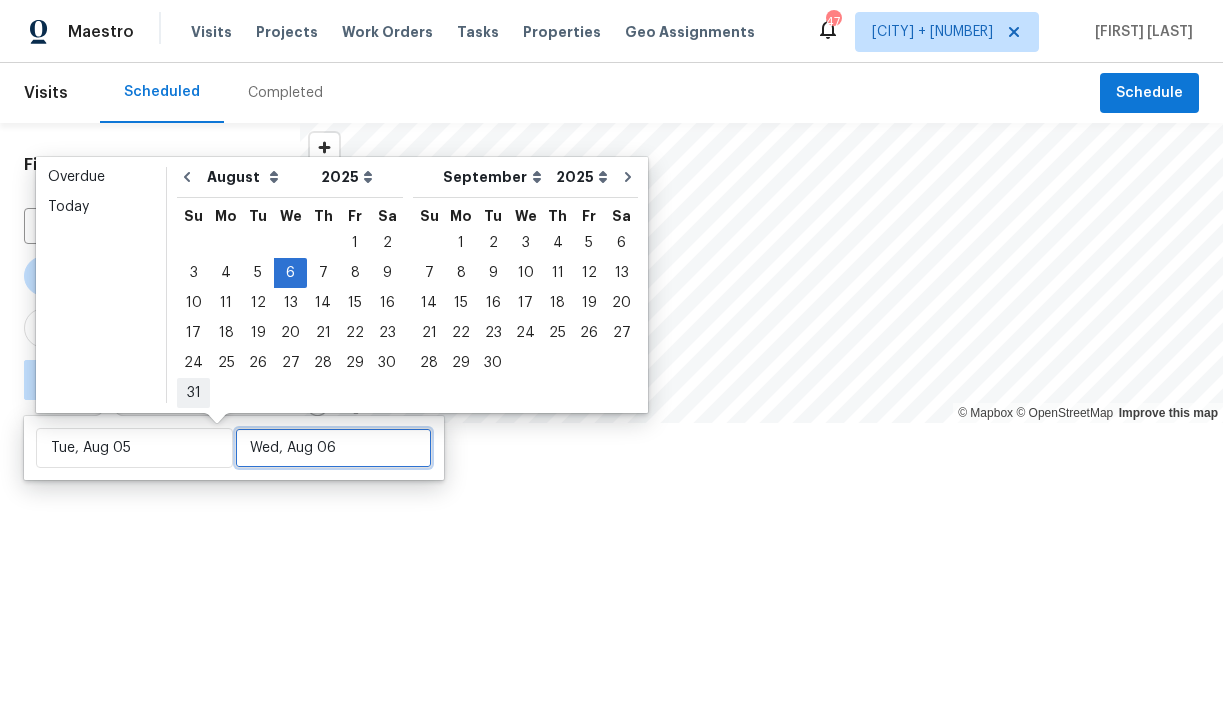 type on "Wed, Aug 06" 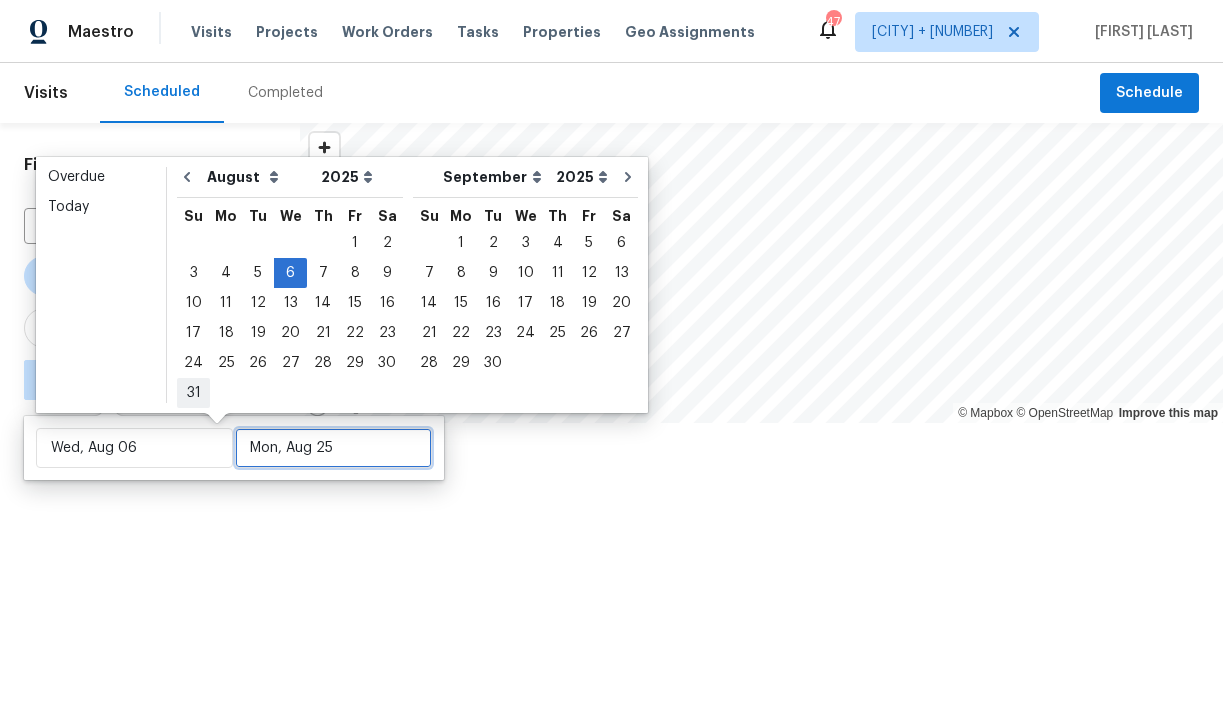 type on "Sun, Aug 31" 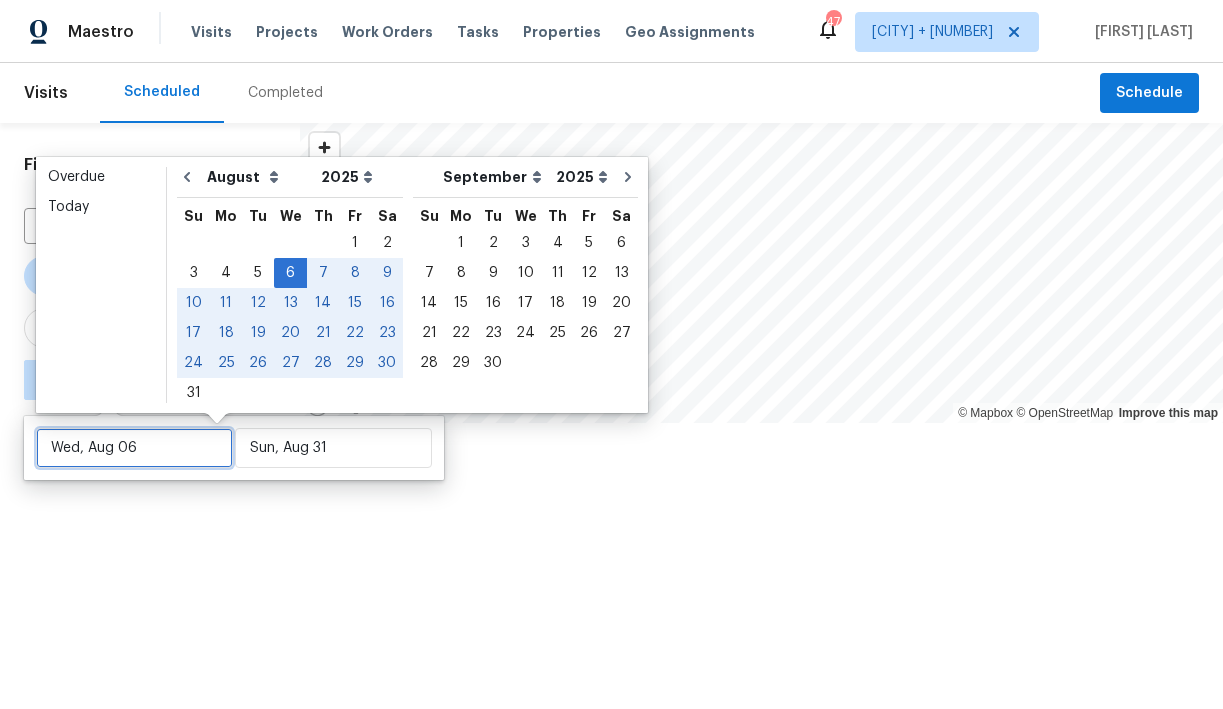 type 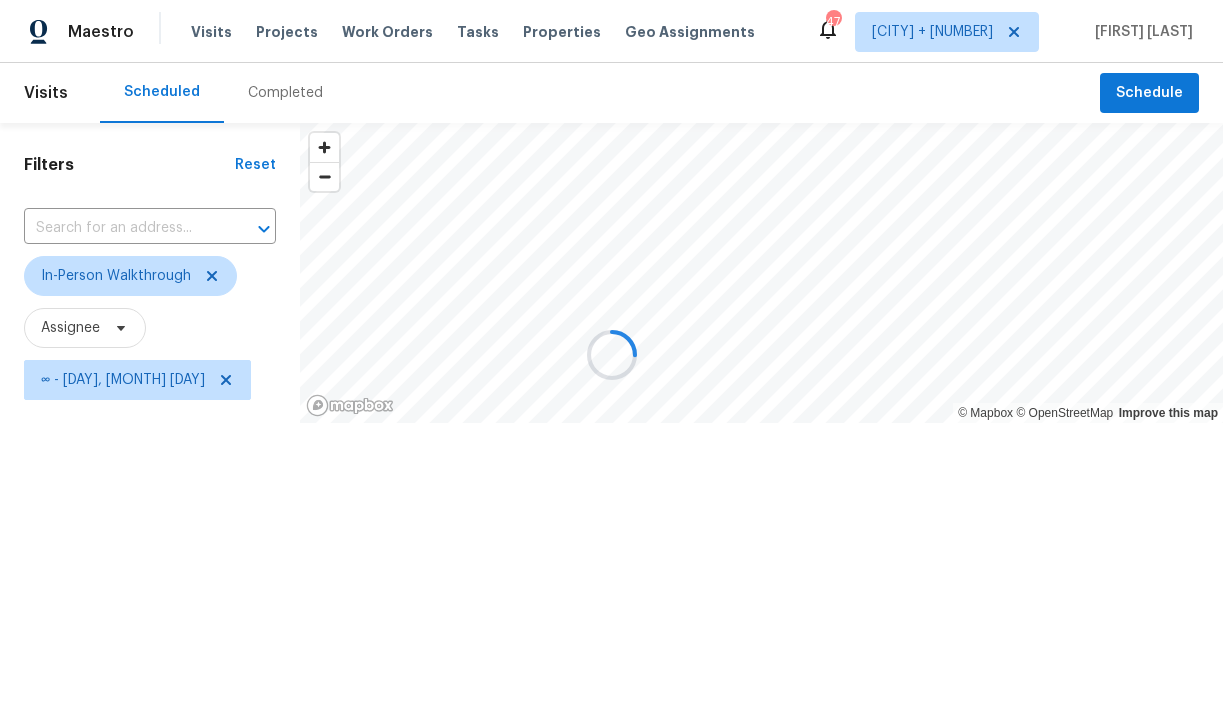 click at bounding box center (611, 354) 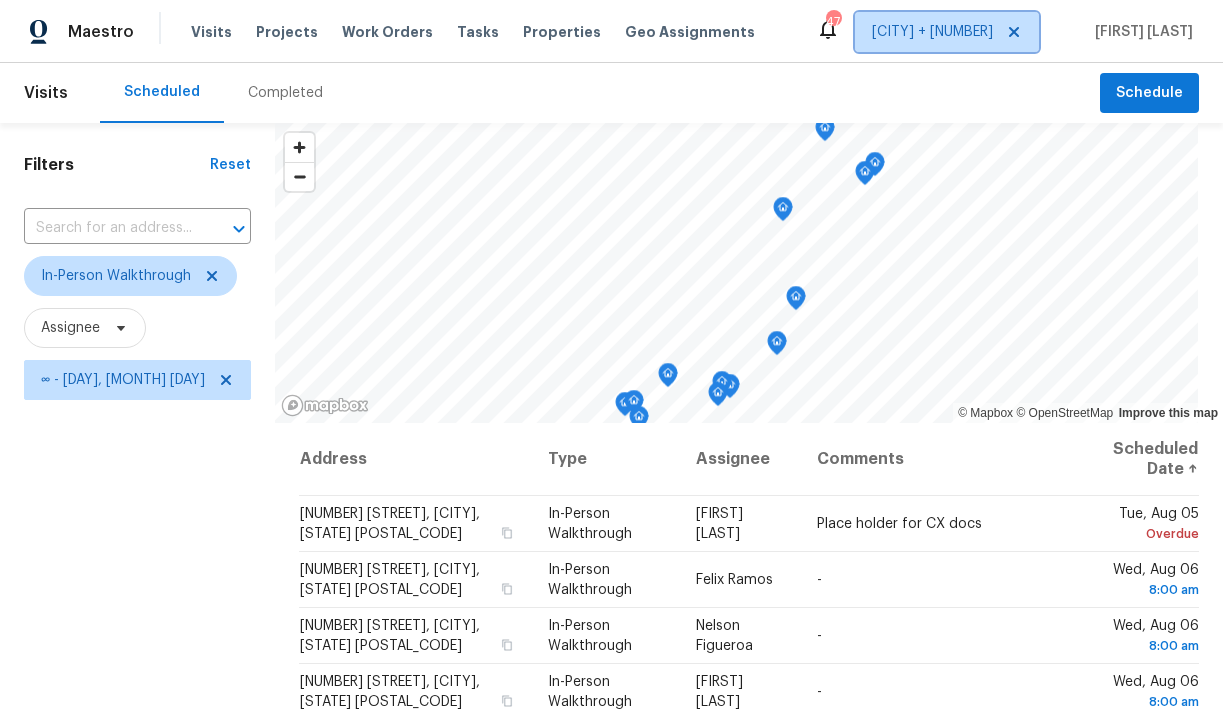 click on "San Antonio + 1" at bounding box center [932, 32] 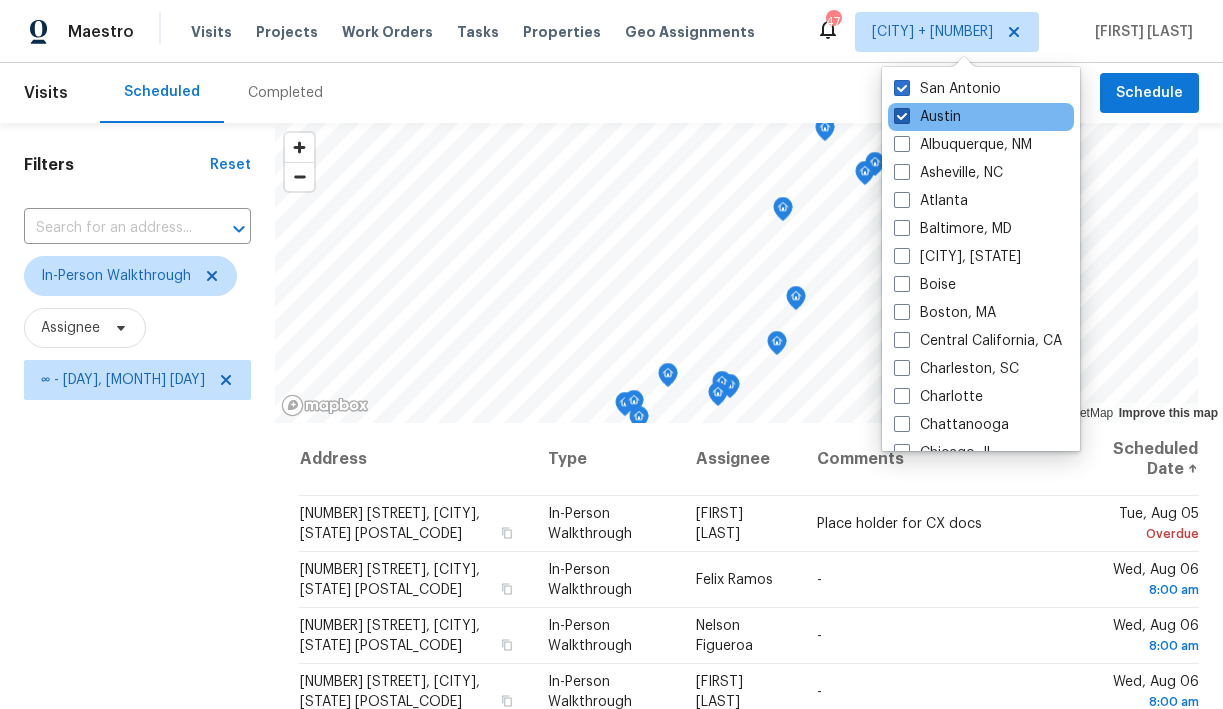 click at bounding box center (902, 116) 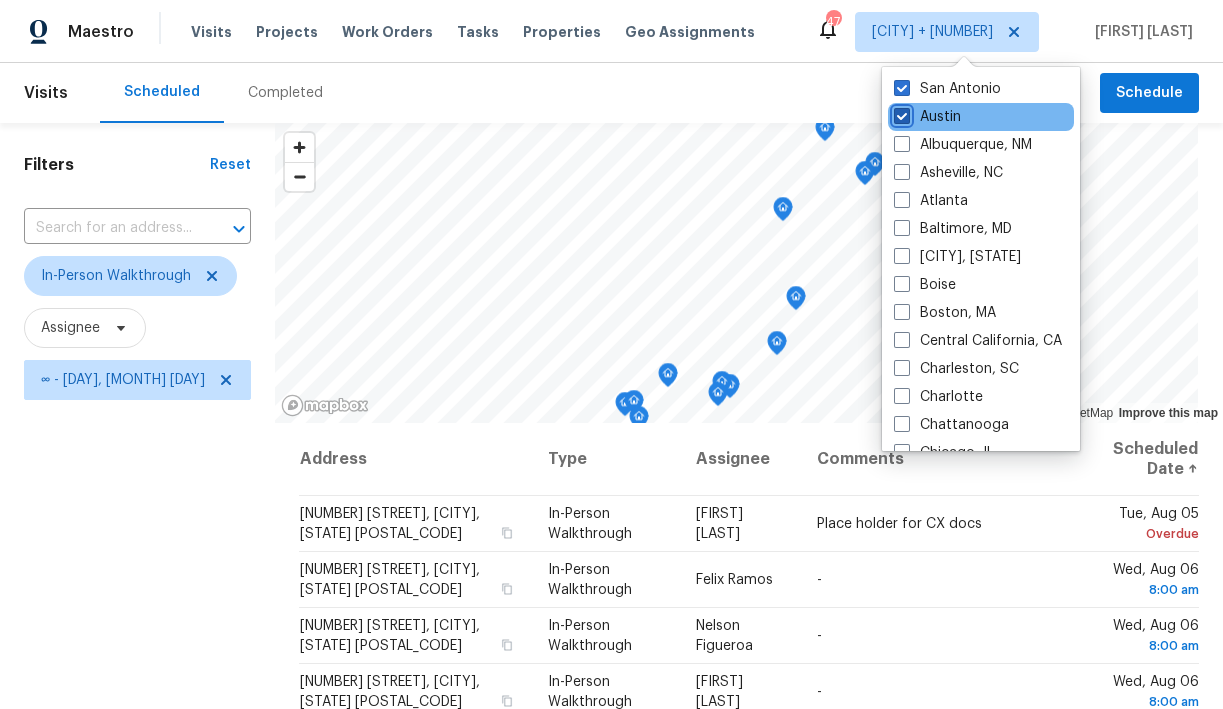 click on "Austin" at bounding box center [900, 113] 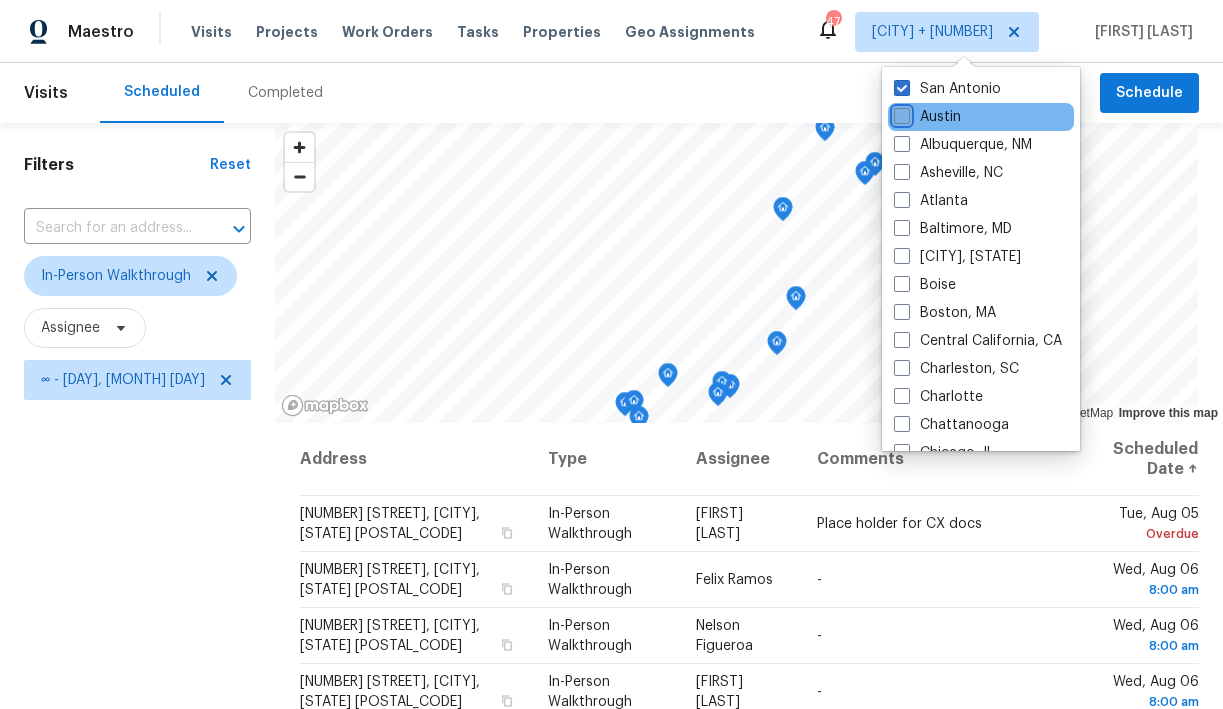 checkbox on "false" 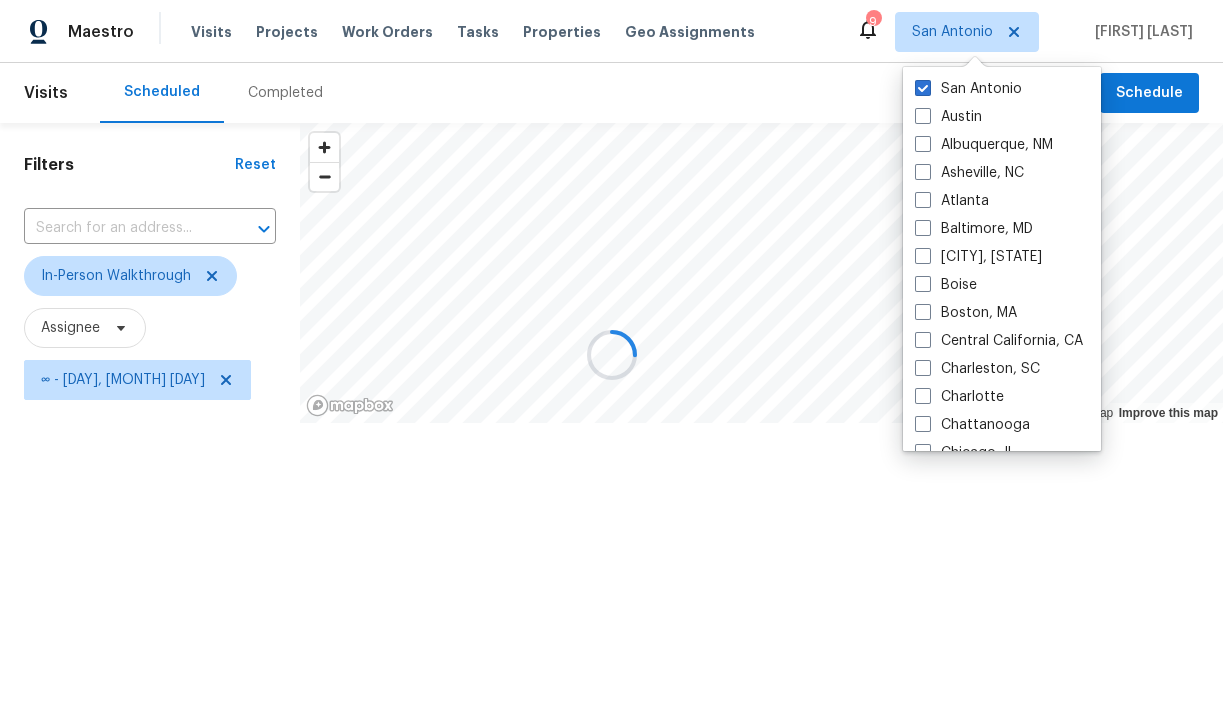 click at bounding box center (611, 354) 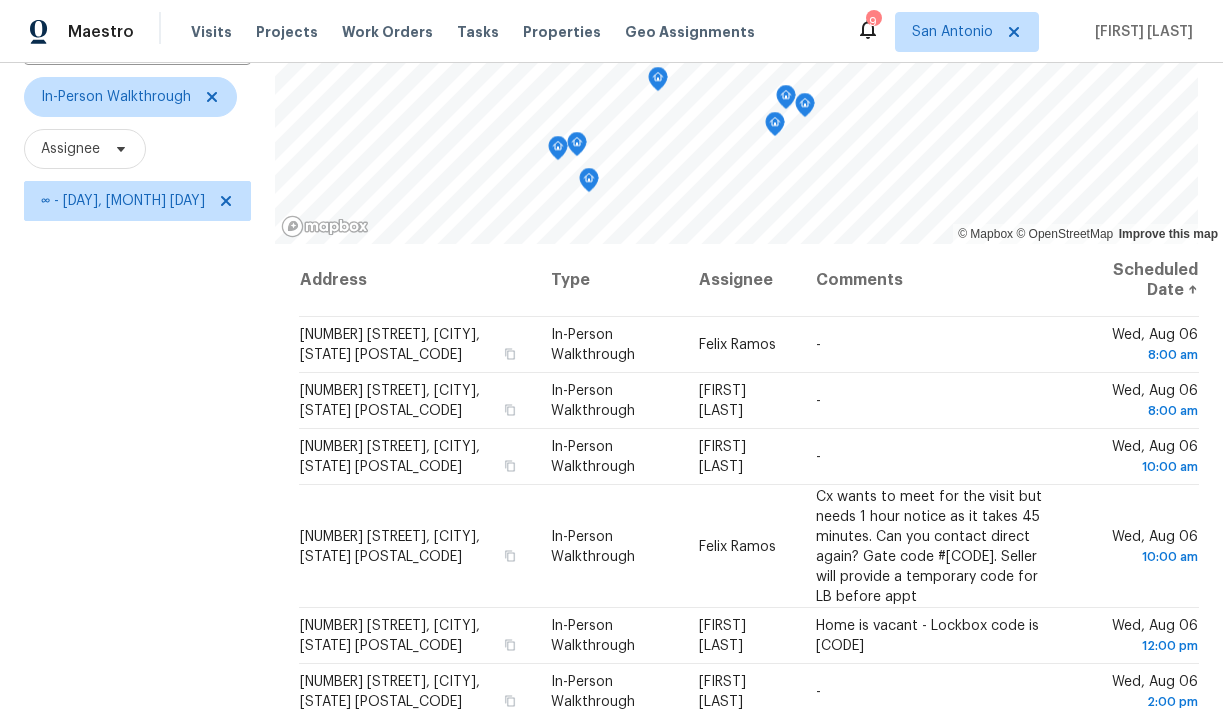 scroll, scrollTop: 281, scrollLeft: 0, axis: vertical 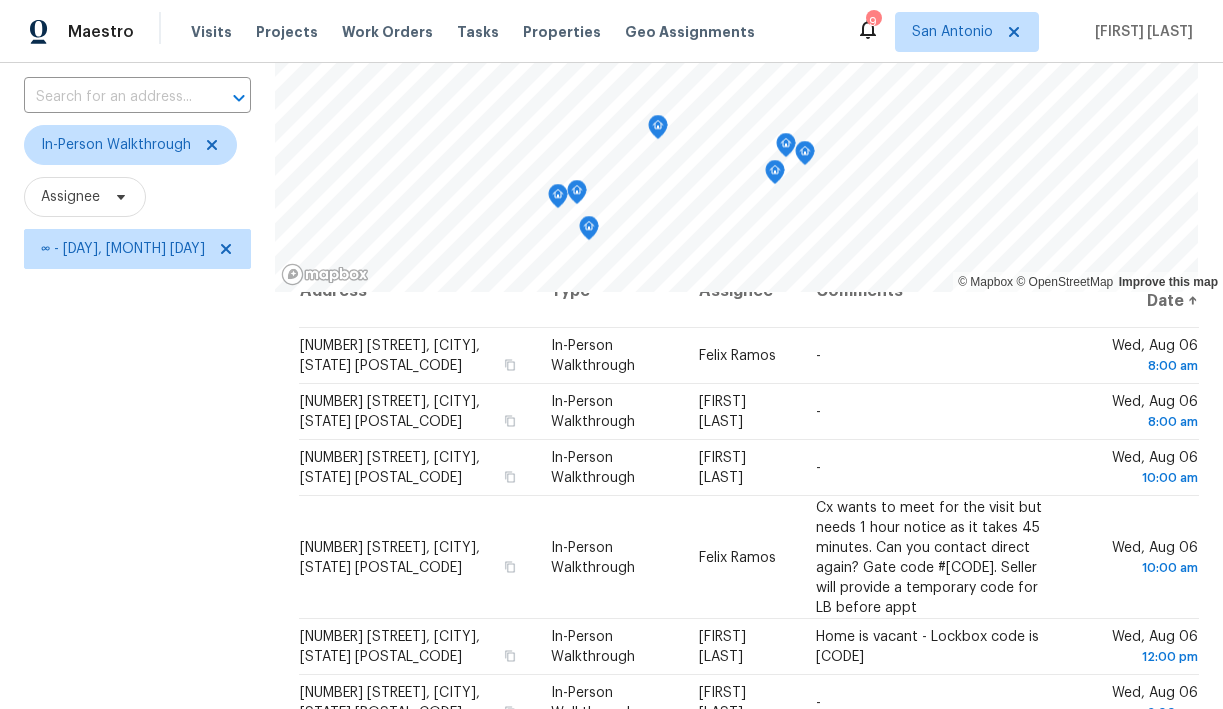 click 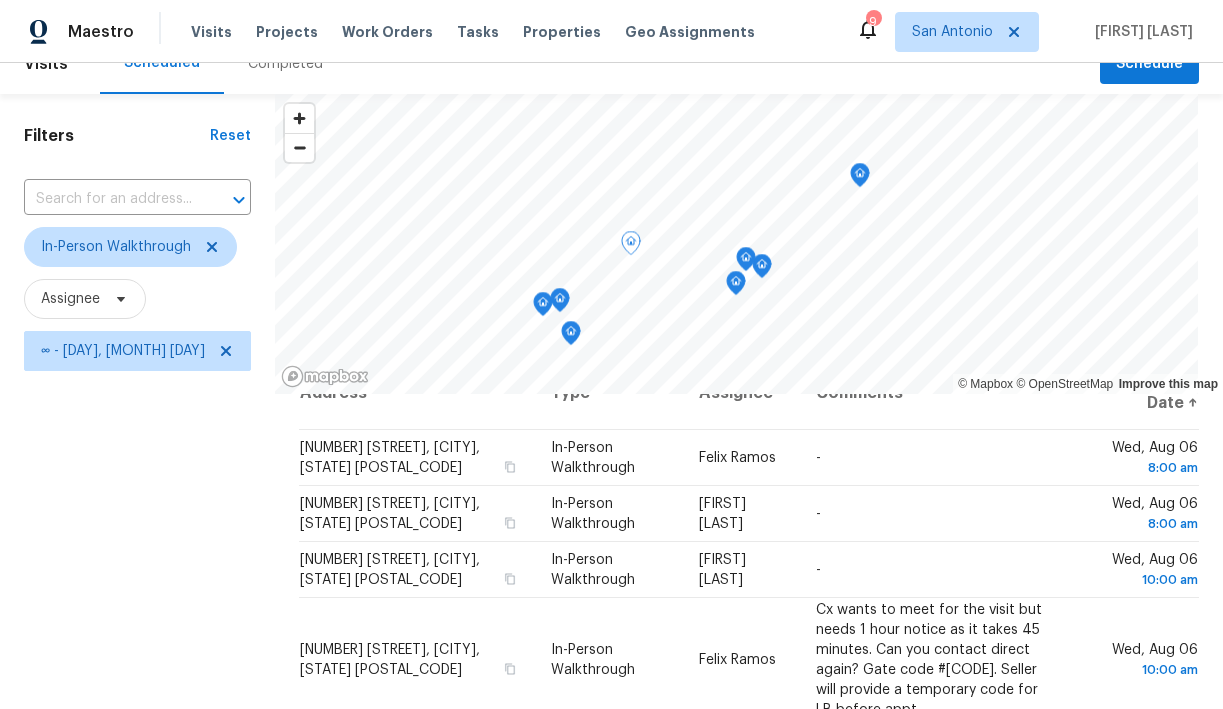 scroll, scrollTop: 19, scrollLeft: 0, axis: vertical 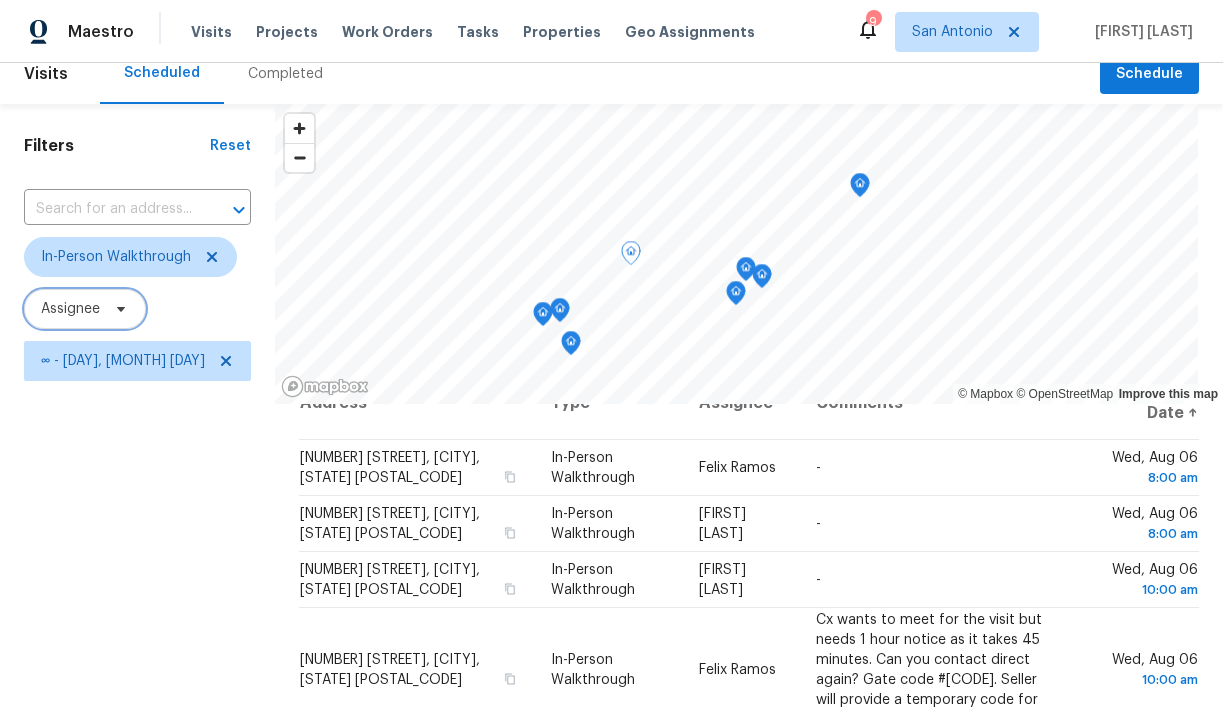 click 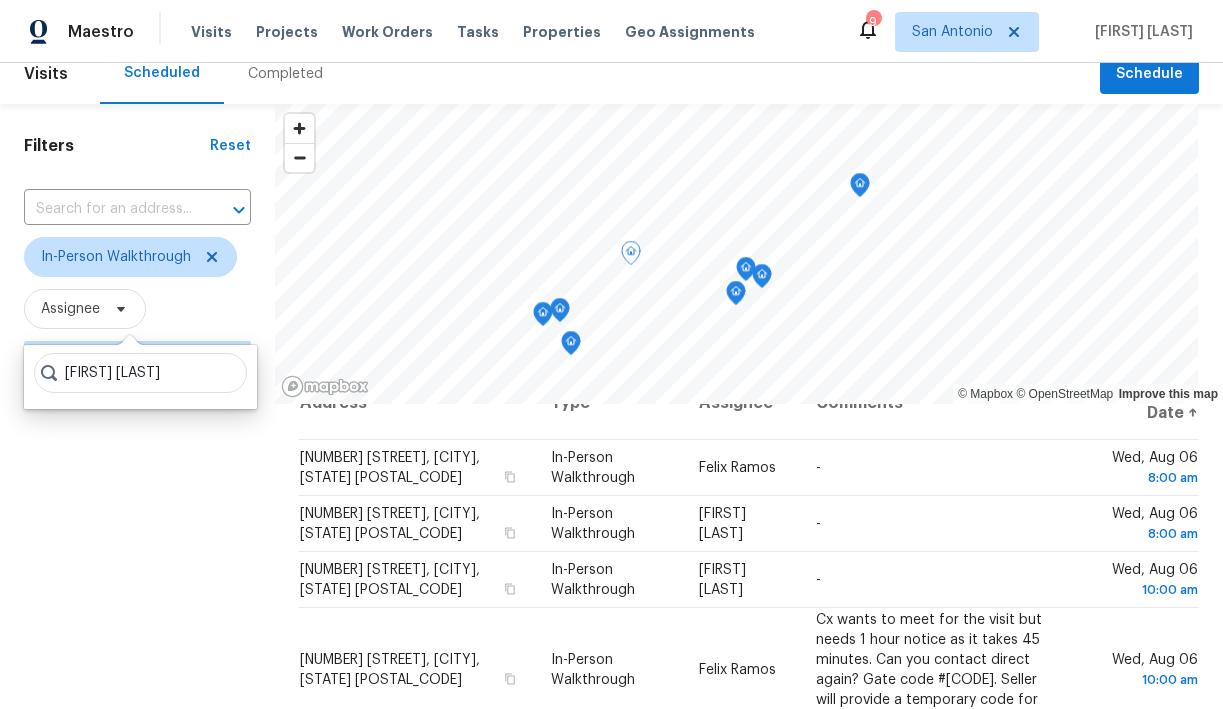 type on "chris fuentes" 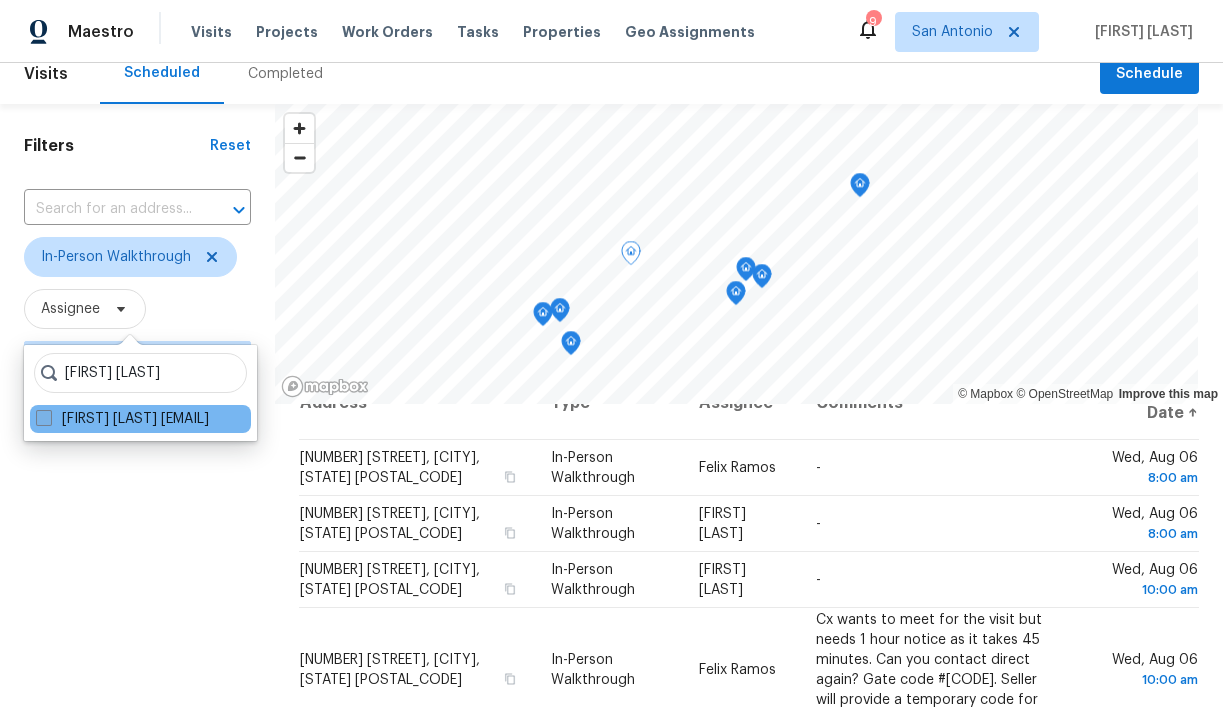 click on "Chris Fuentes
chris.fuentes@opendoor.com" at bounding box center [122, 419] 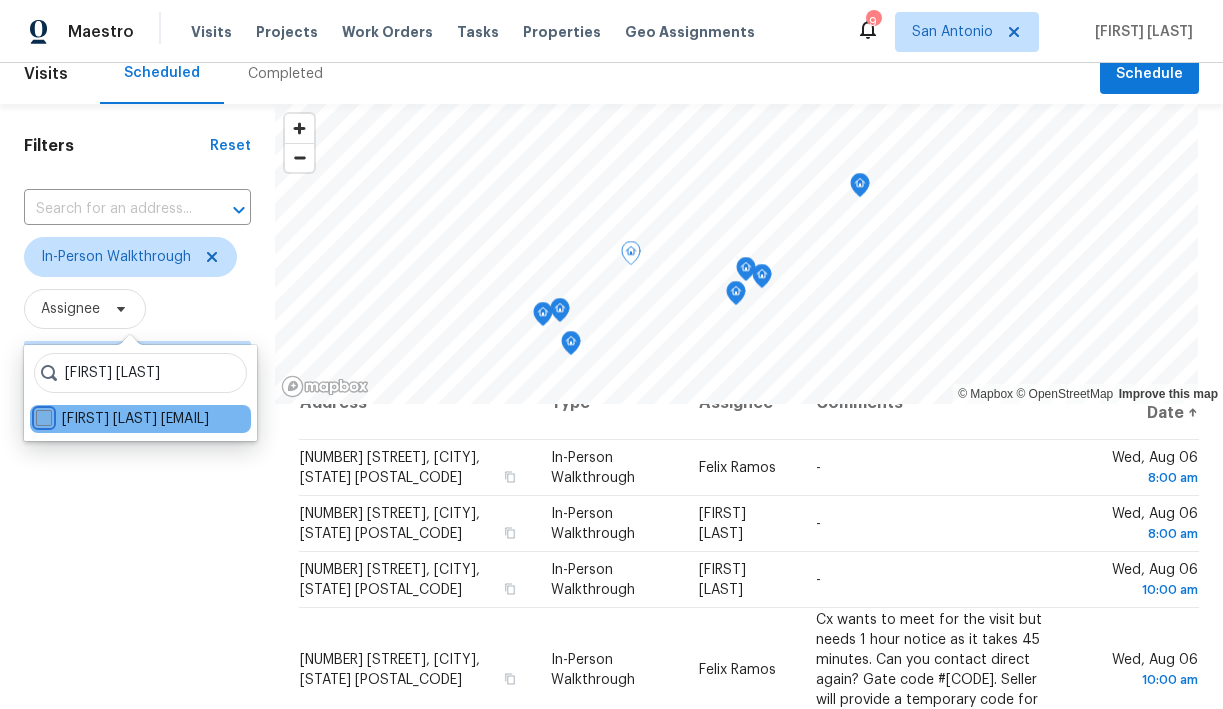 click on "Chris Fuentes
chris.fuentes@opendoor.com" at bounding box center (42, 415) 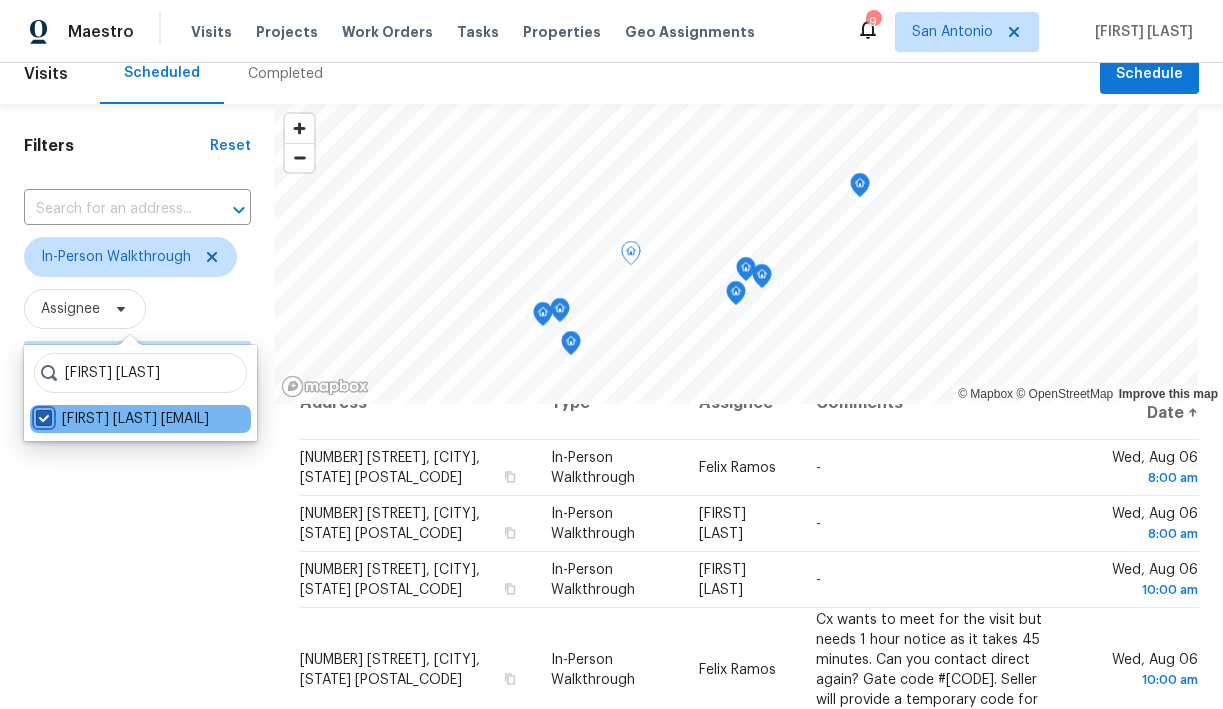 checkbox on "true" 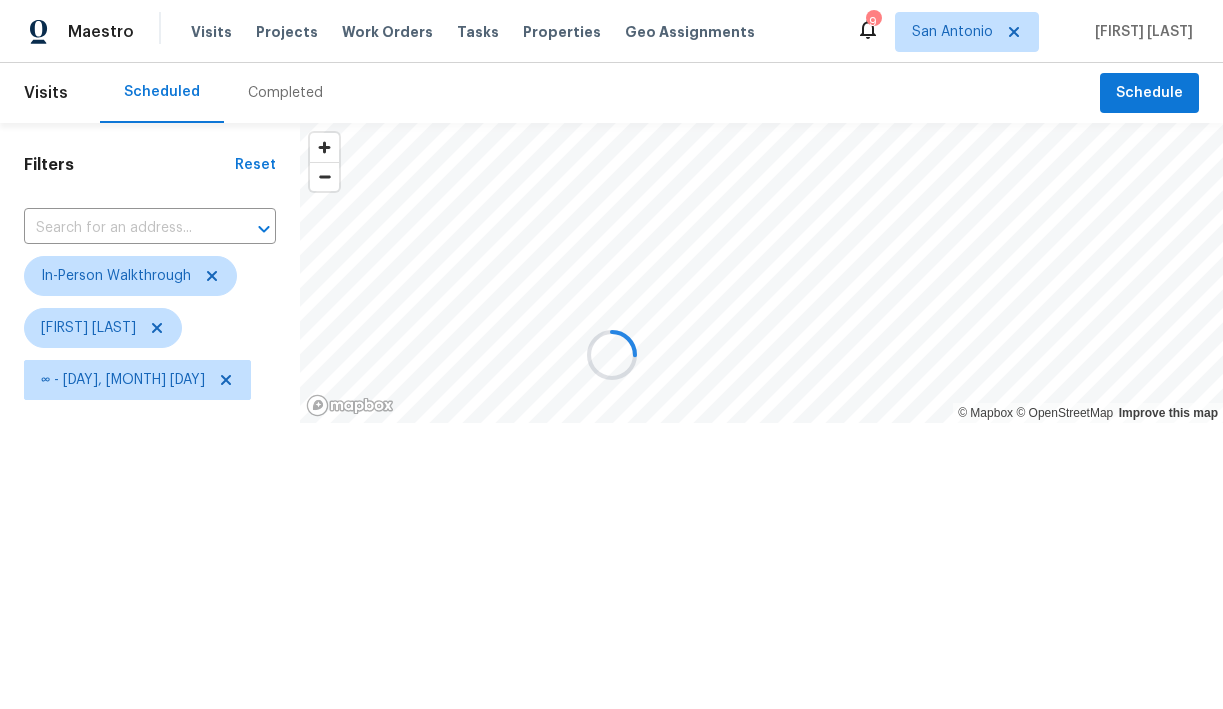 scroll, scrollTop: 0, scrollLeft: 0, axis: both 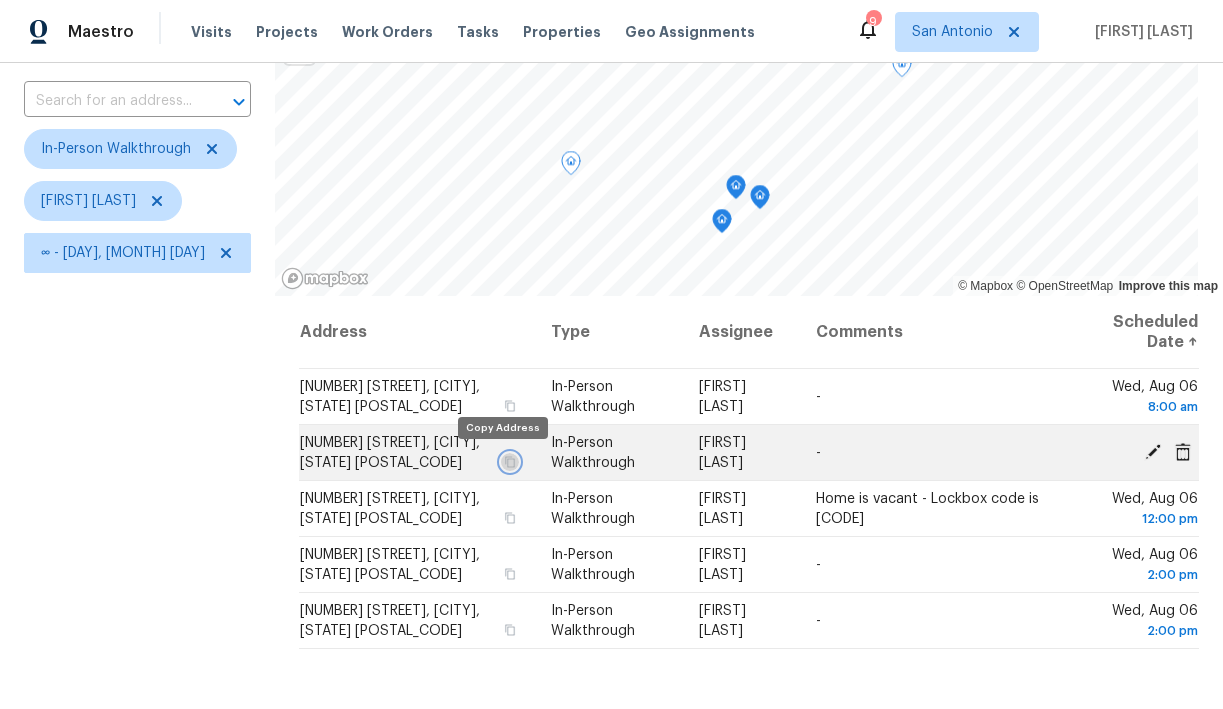 click 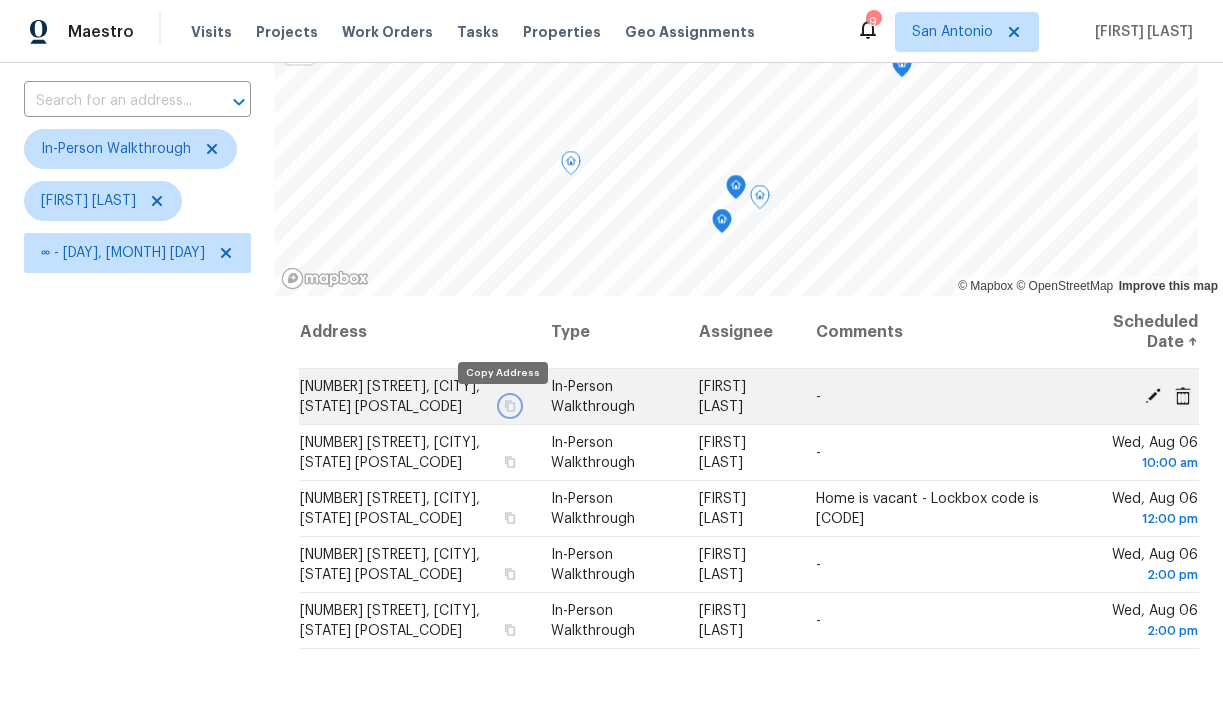 click 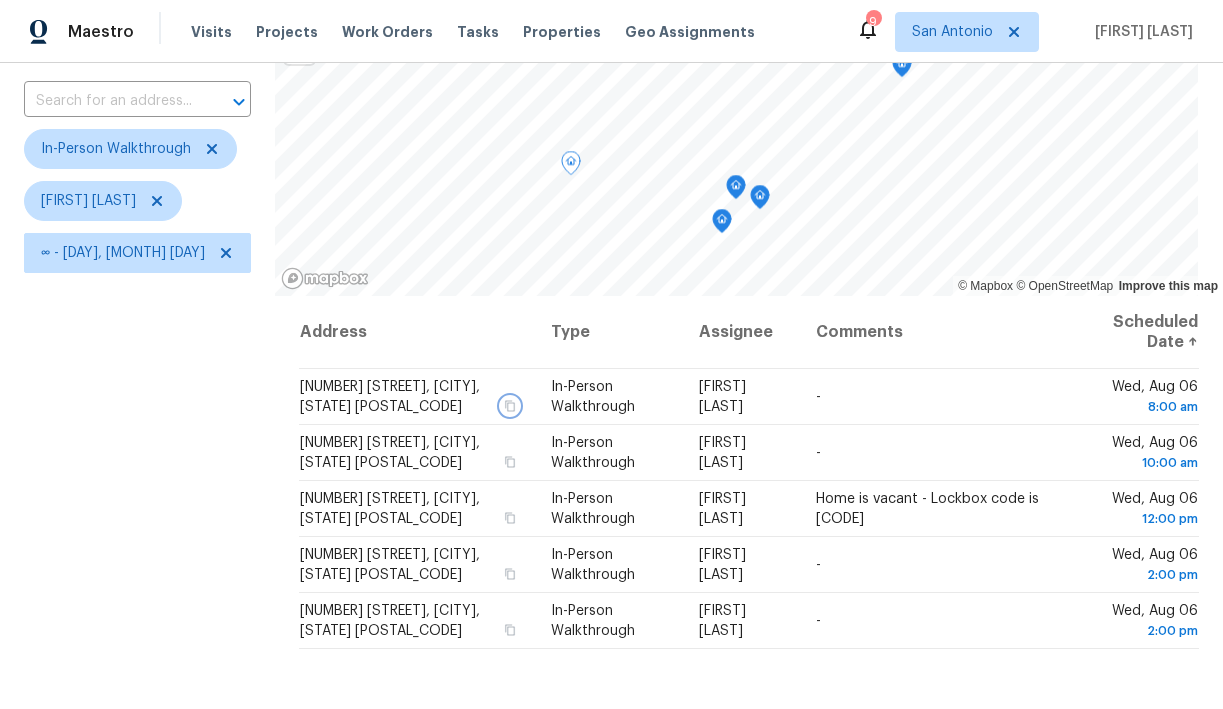 click 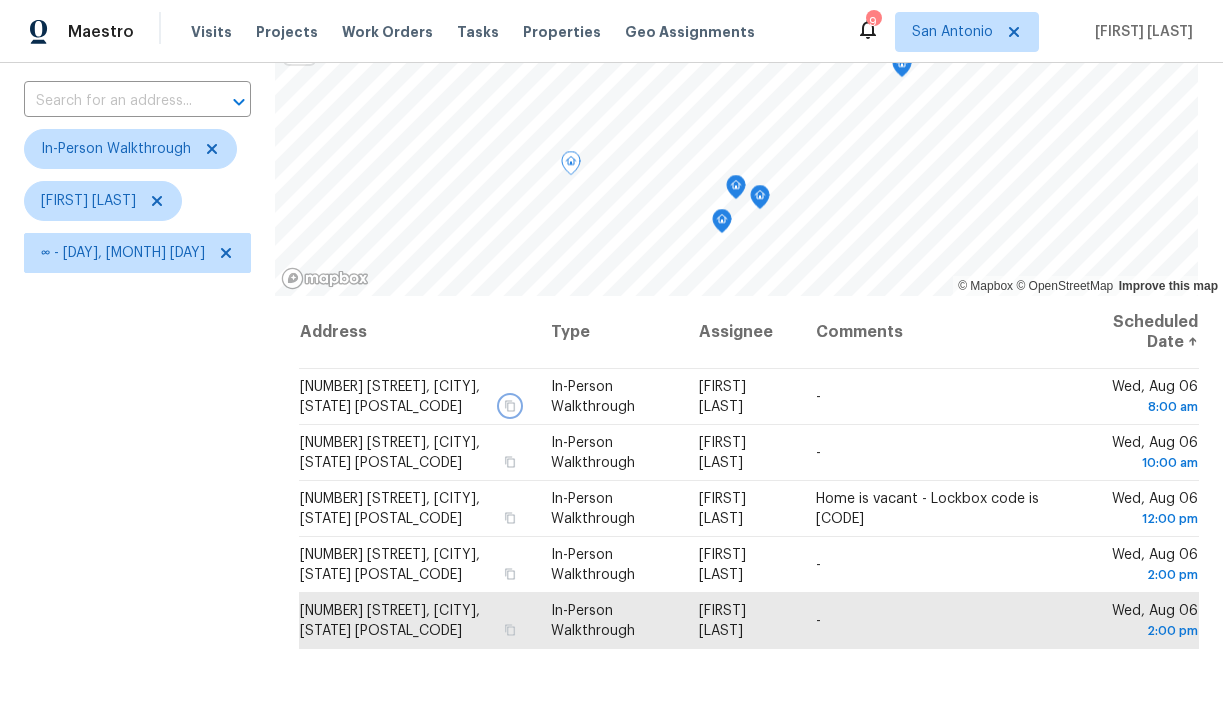 click 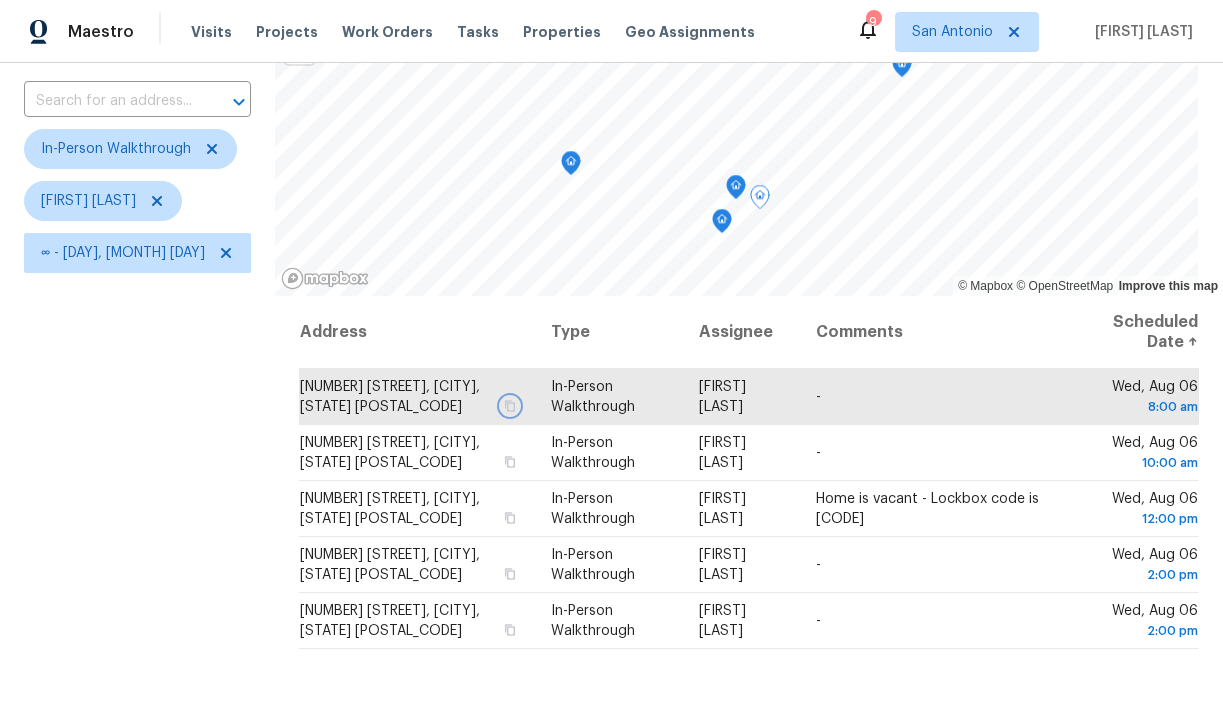 click 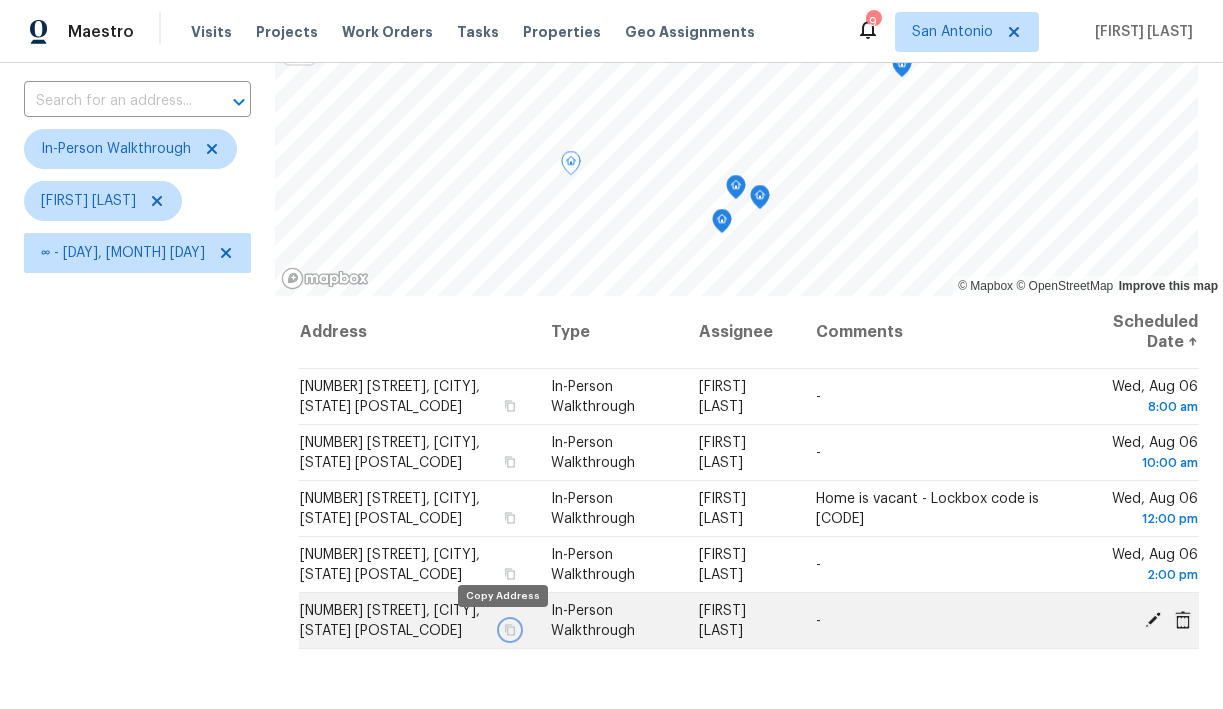 click 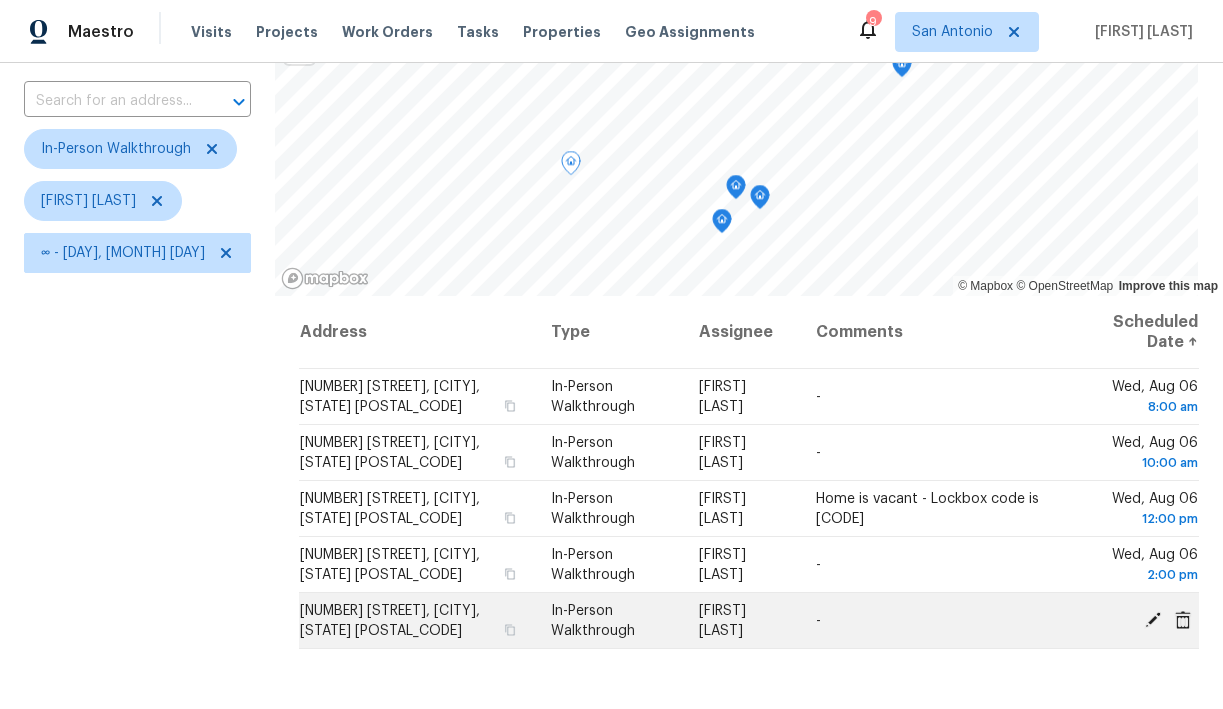 click 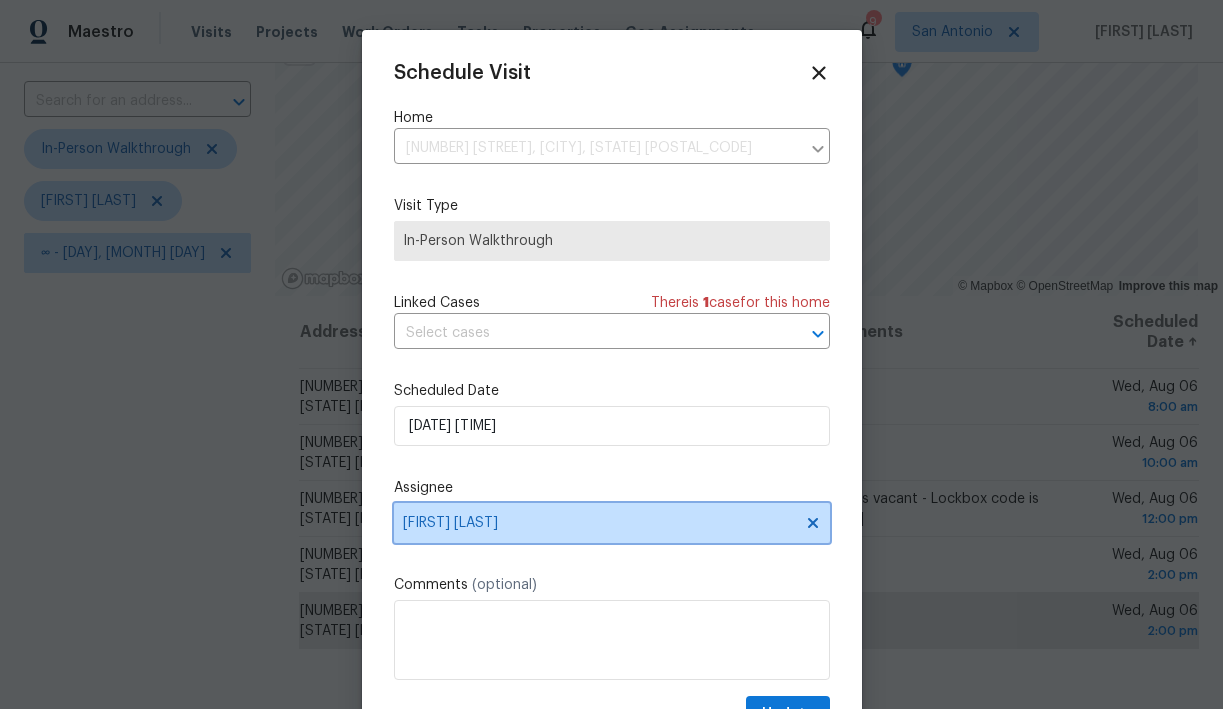 click on "[FIRST] [LAST]" at bounding box center [599, 523] 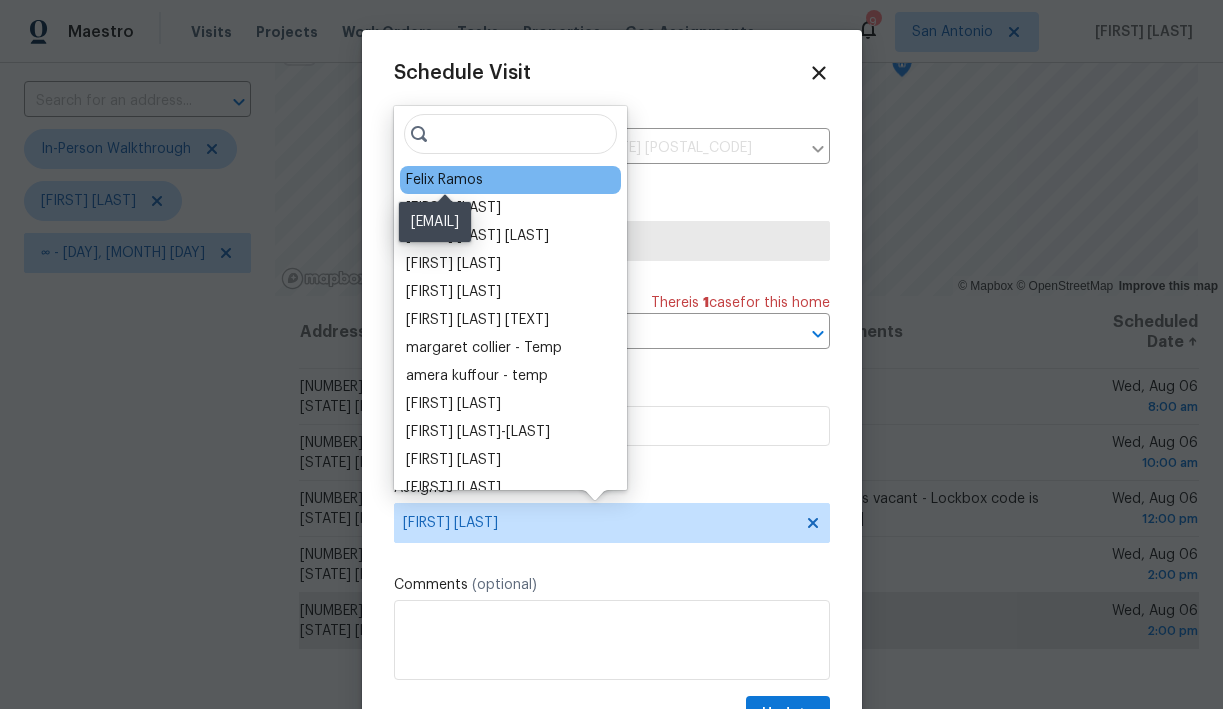 click on "Felix Ramos" at bounding box center (444, 180) 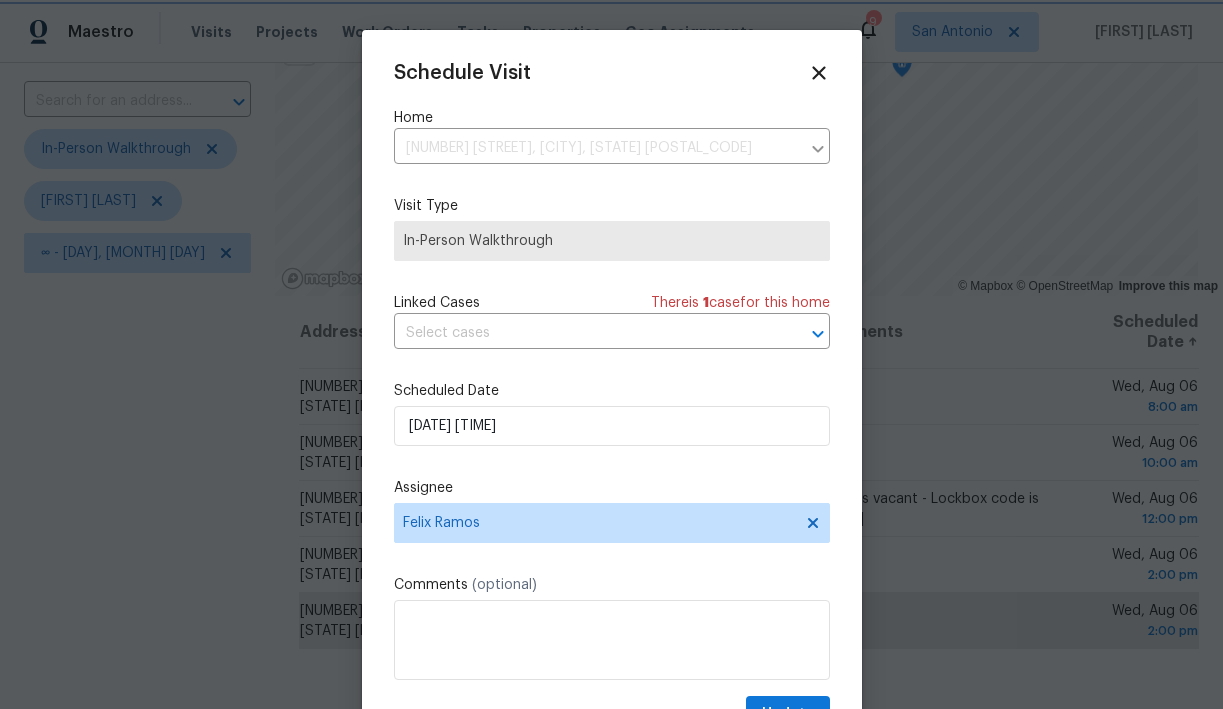 scroll, scrollTop: 36, scrollLeft: 0, axis: vertical 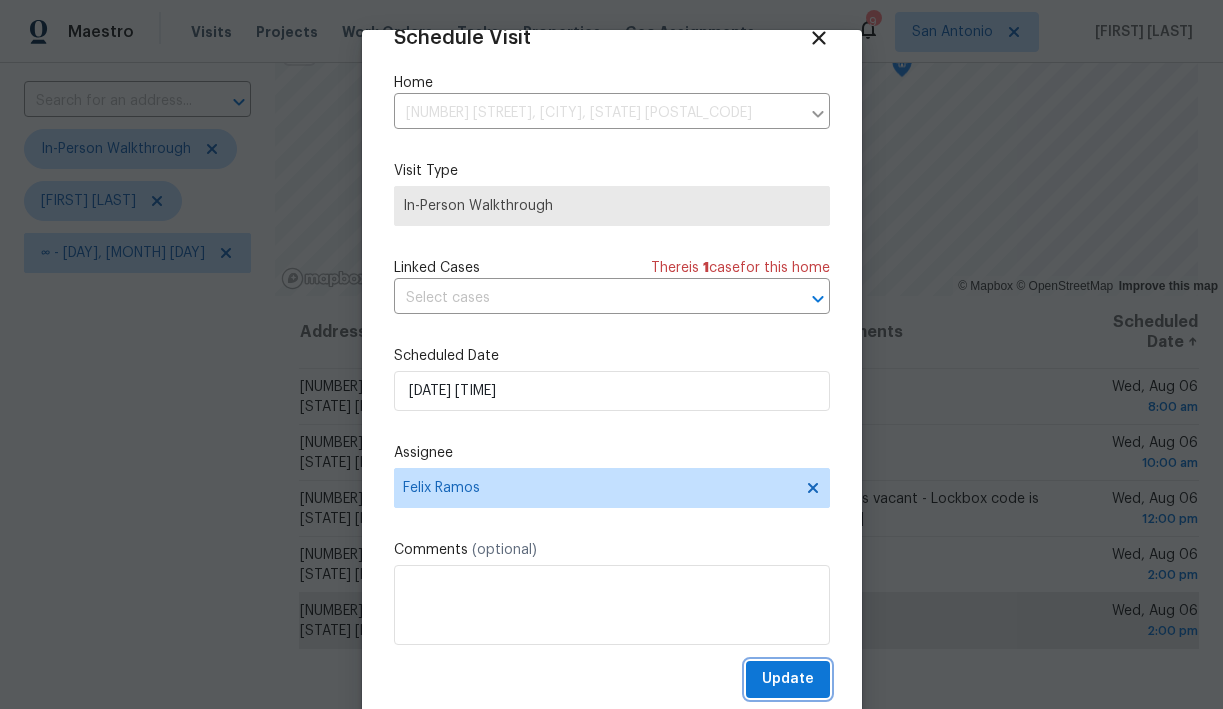 click on "Update" at bounding box center (788, 679) 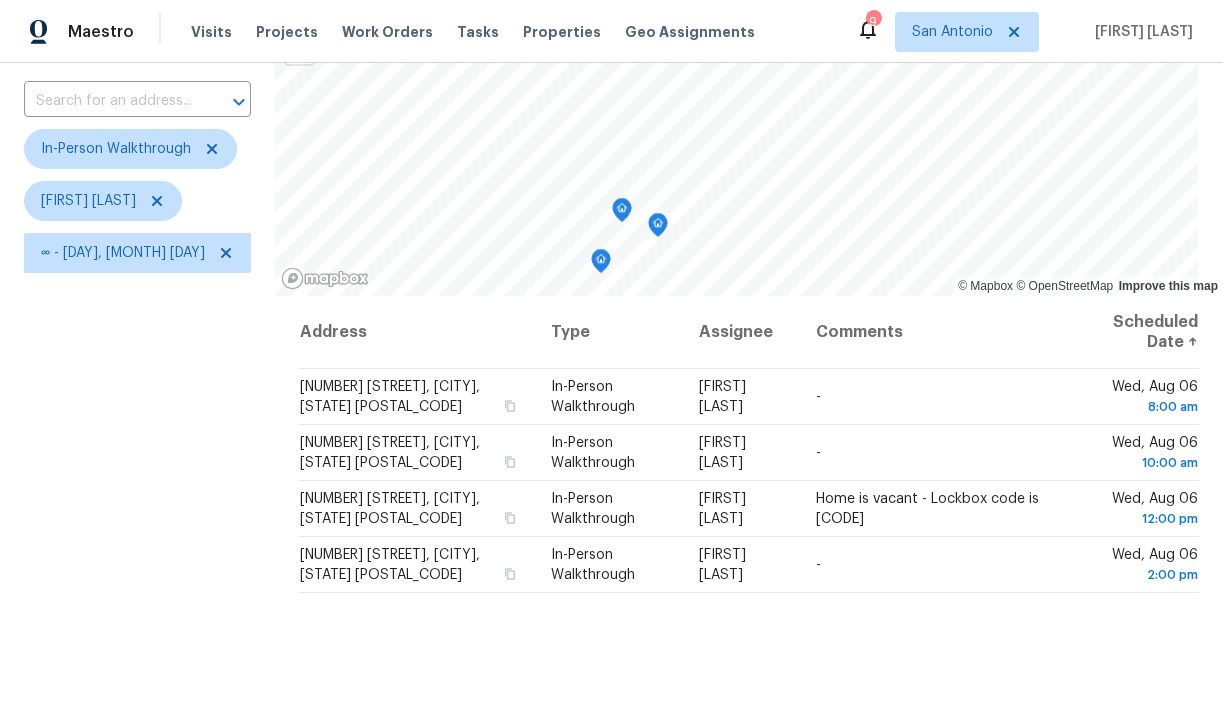 click 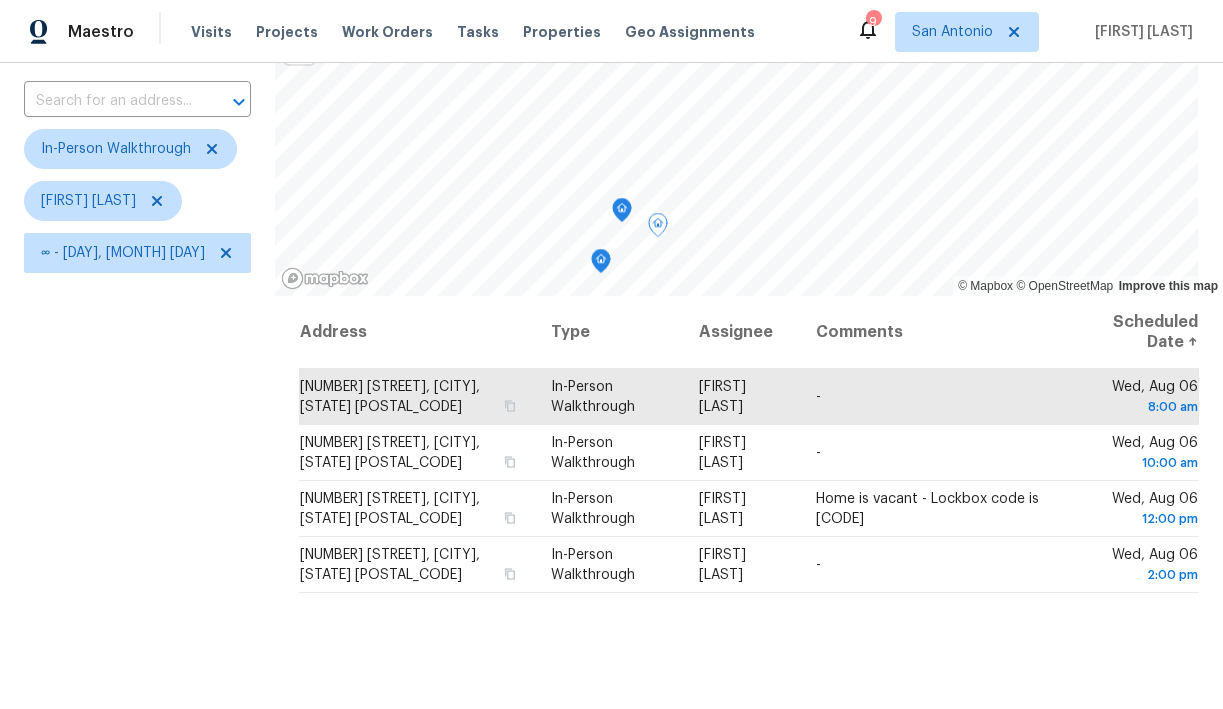 click 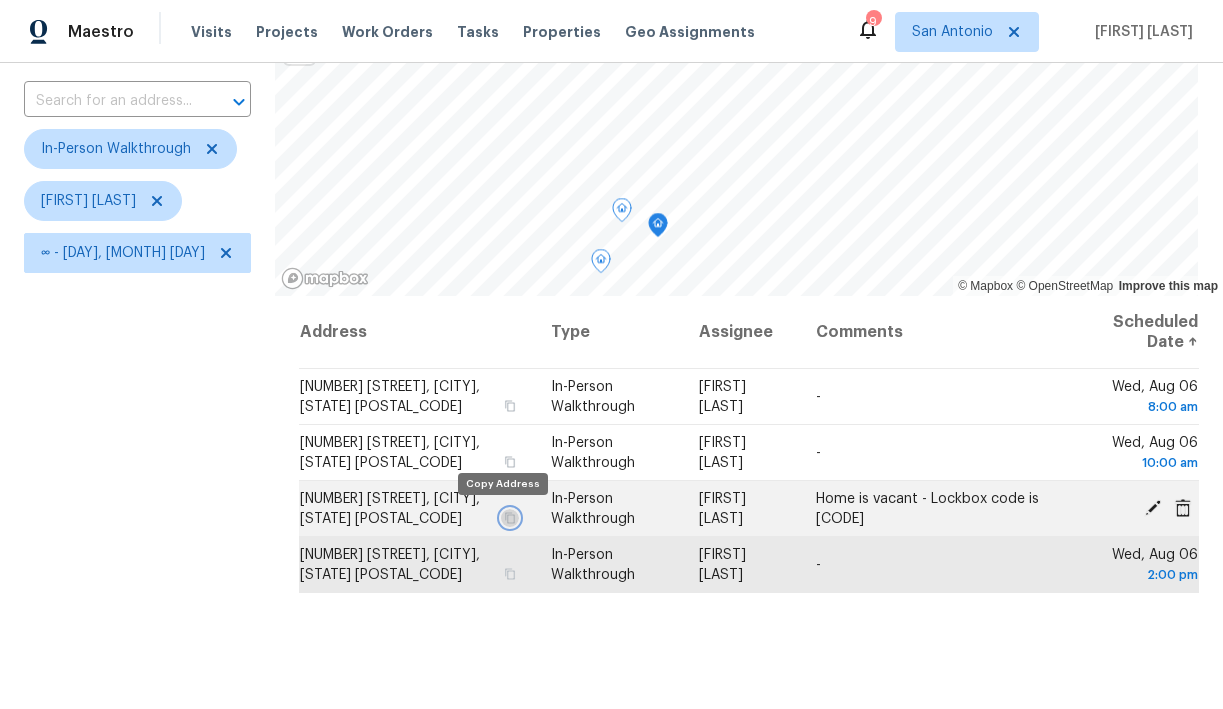 click 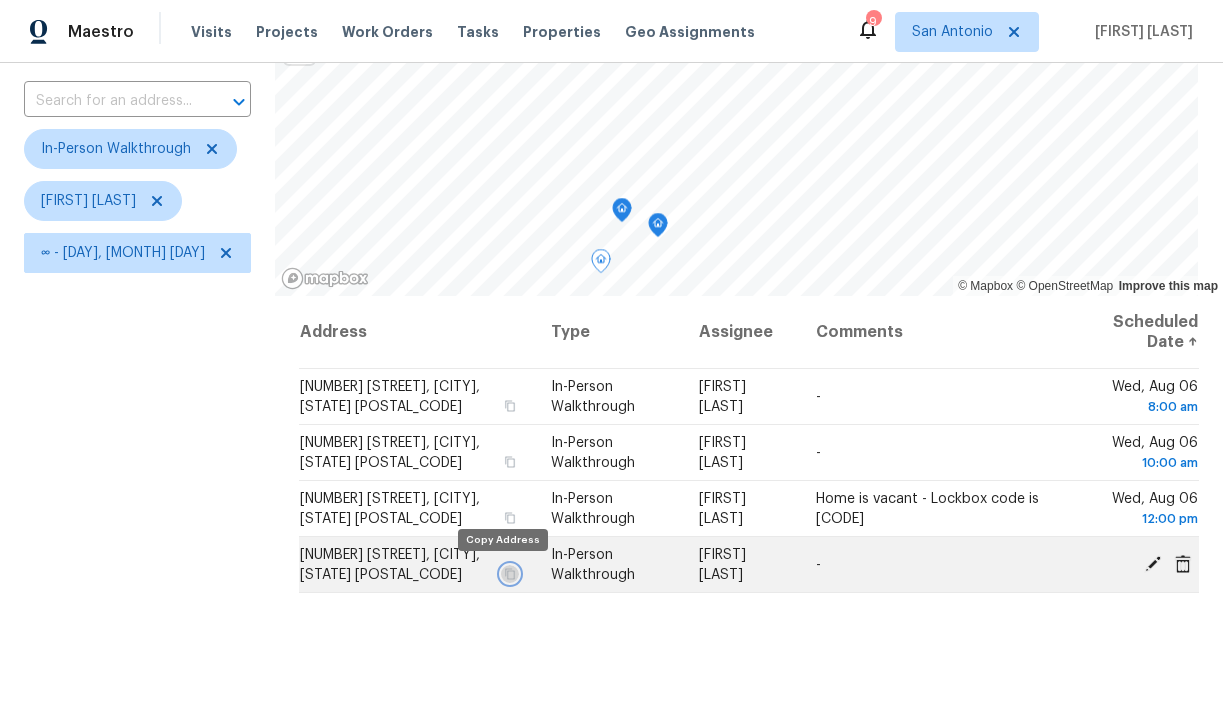 click 